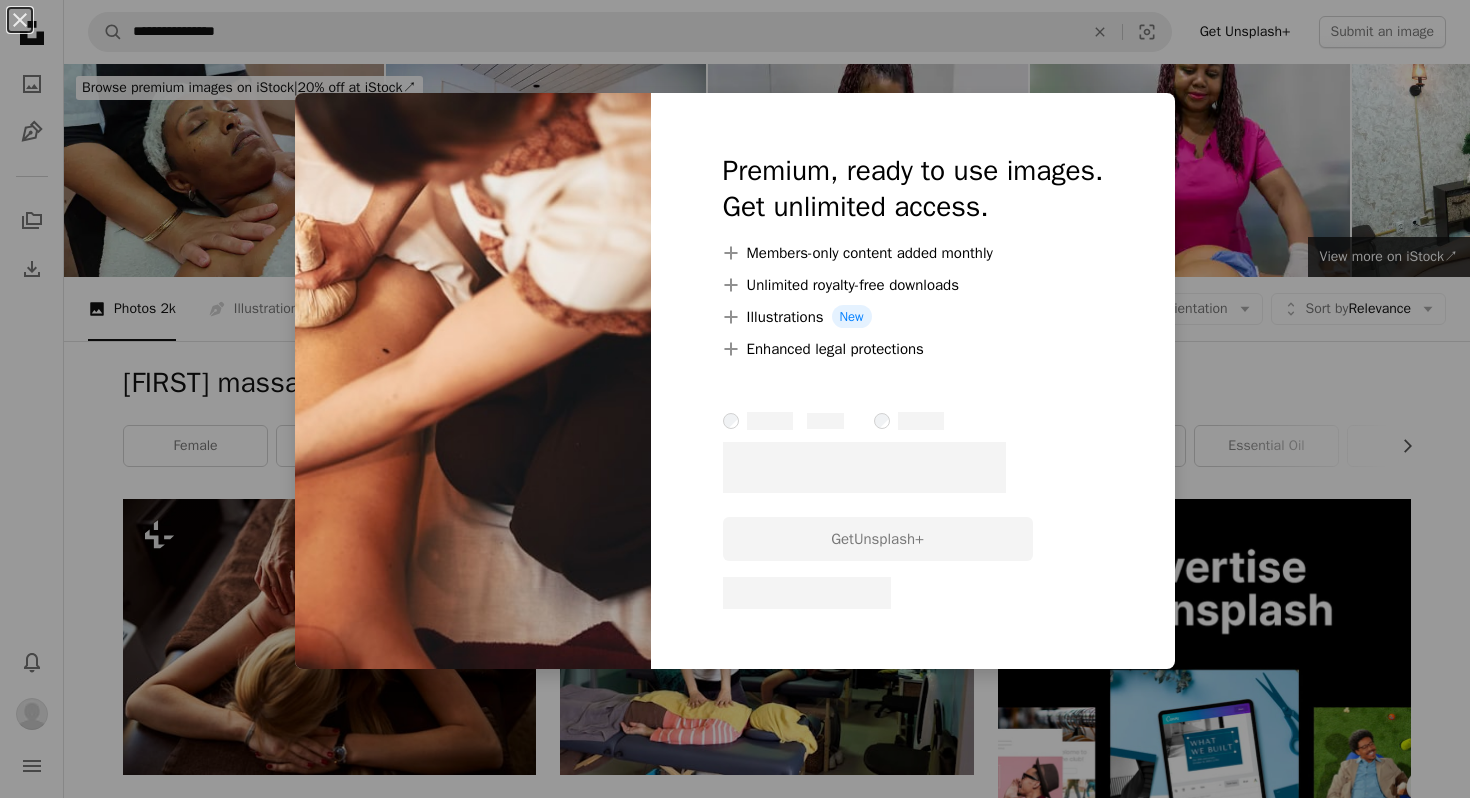 scroll, scrollTop: 2093, scrollLeft: 0, axis: vertical 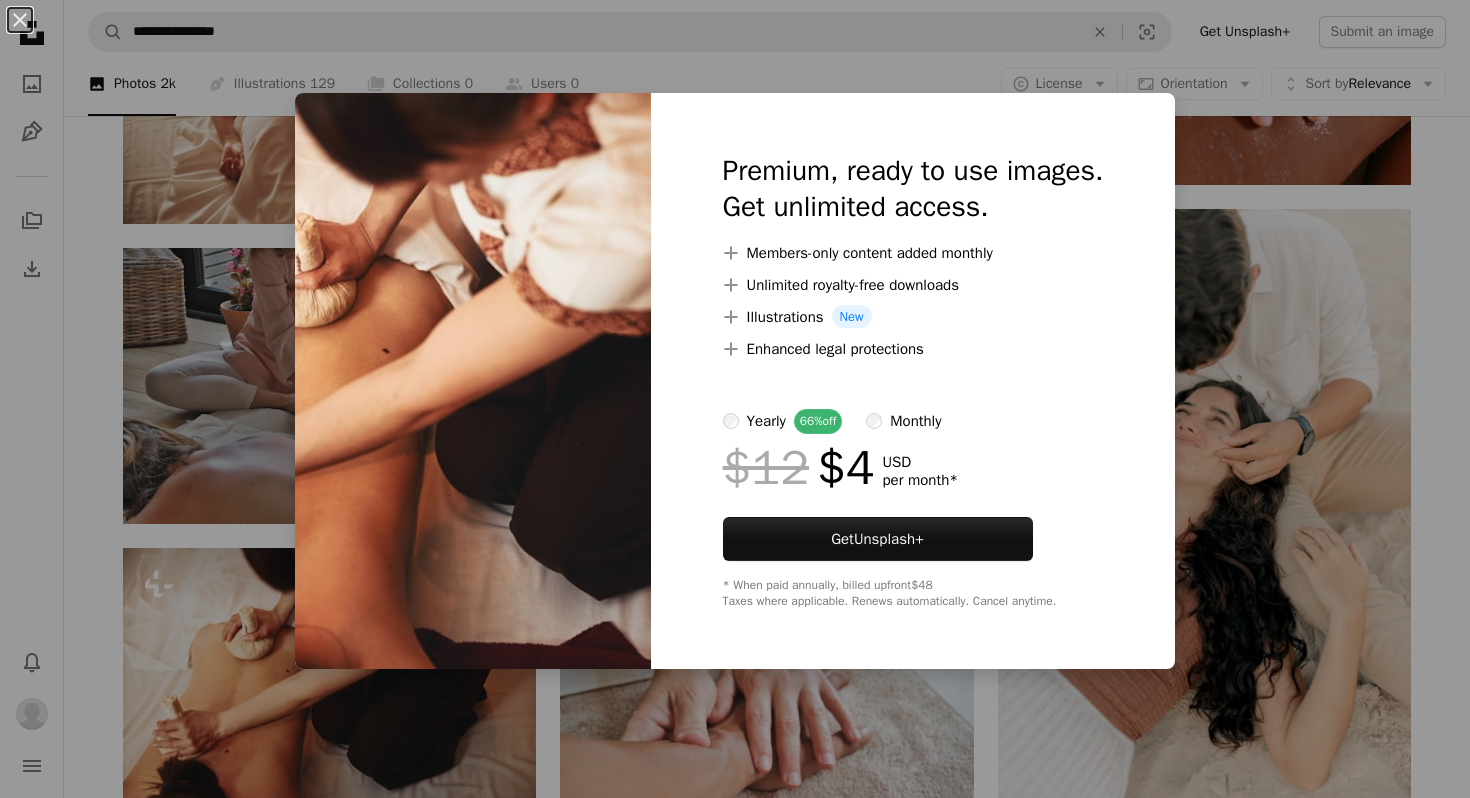 click on "An X shape Premium, ready to use images. Get unlimited access. A plus sign Members-only content added monthly A plus sign Unlimited royalty-free downloads A plus sign Illustrations  New A plus sign Enhanced legal protections yearly 66%  off monthly $12   $4 USD per month * Get  Unsplash+ * When paid annually, billed upfront  $48 Taxes where applicable. Renews automatically. Cancel anytime." at bounding box center [735, 399] 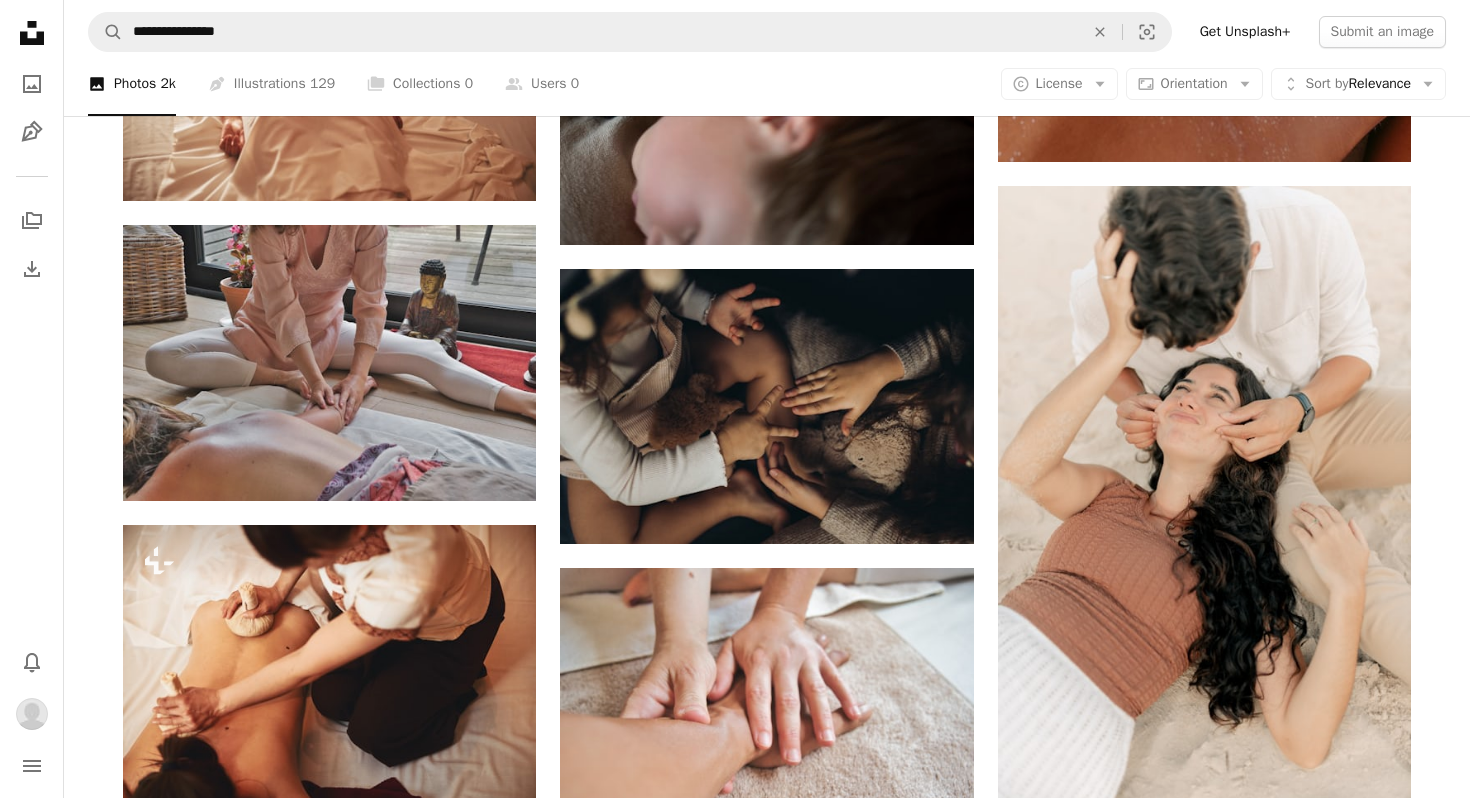 scroll, scrollTop: 2284, scrollLeft: 0, axis: vertical 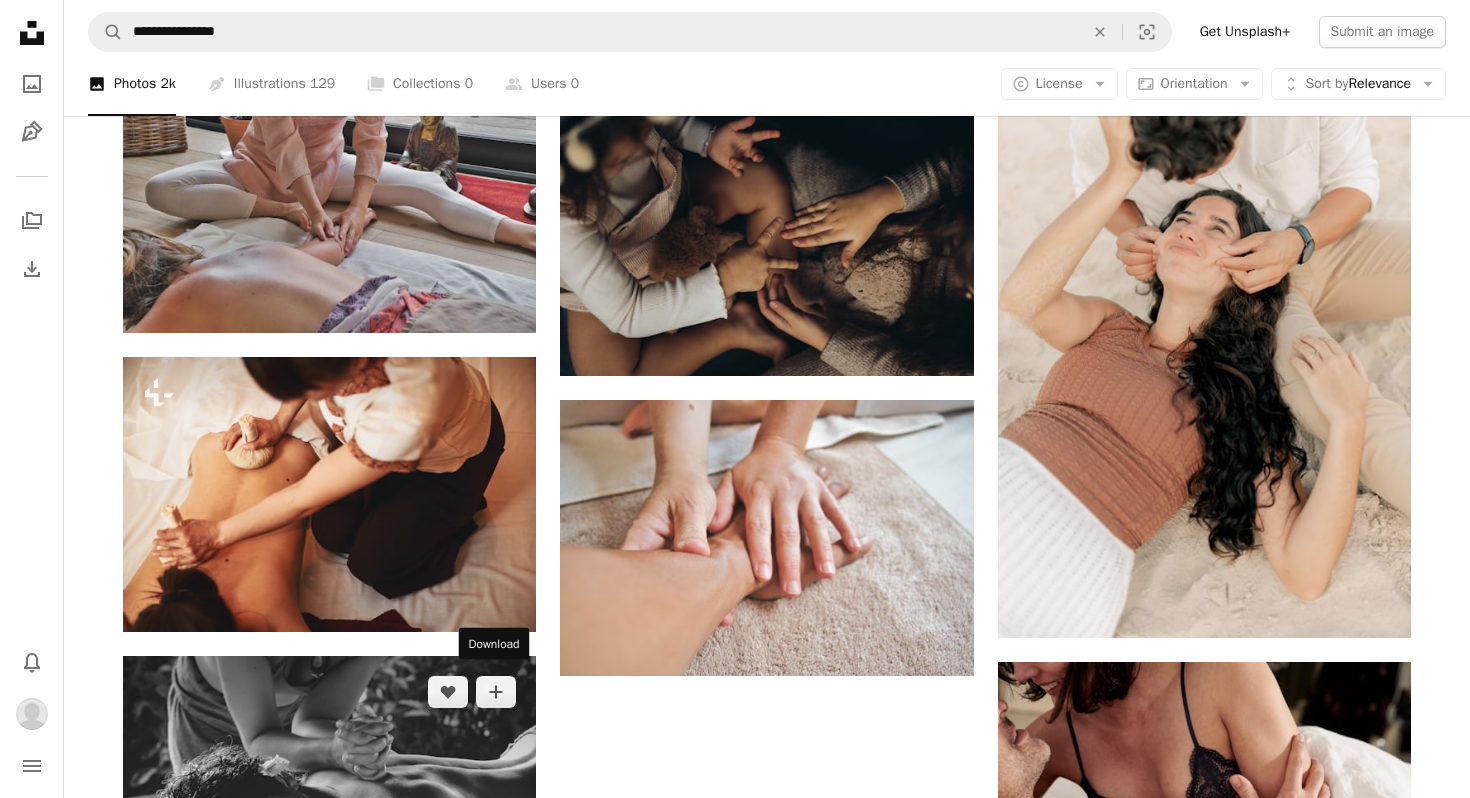 click on "Arrow pointing down" 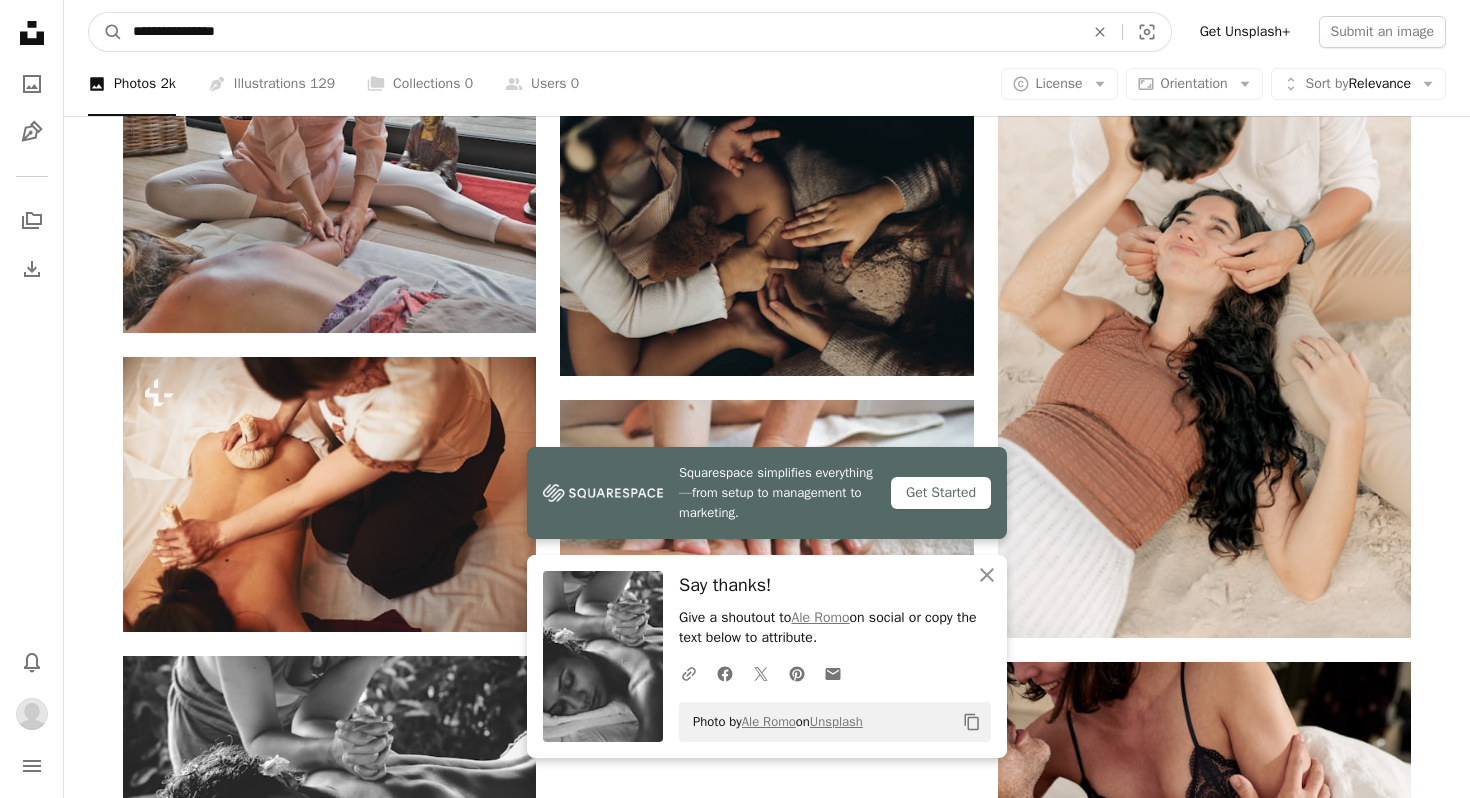 drag, startPoint x: 320, startPoint y: 34, endPoint x: 40, endPoint y: 34, distance: 280 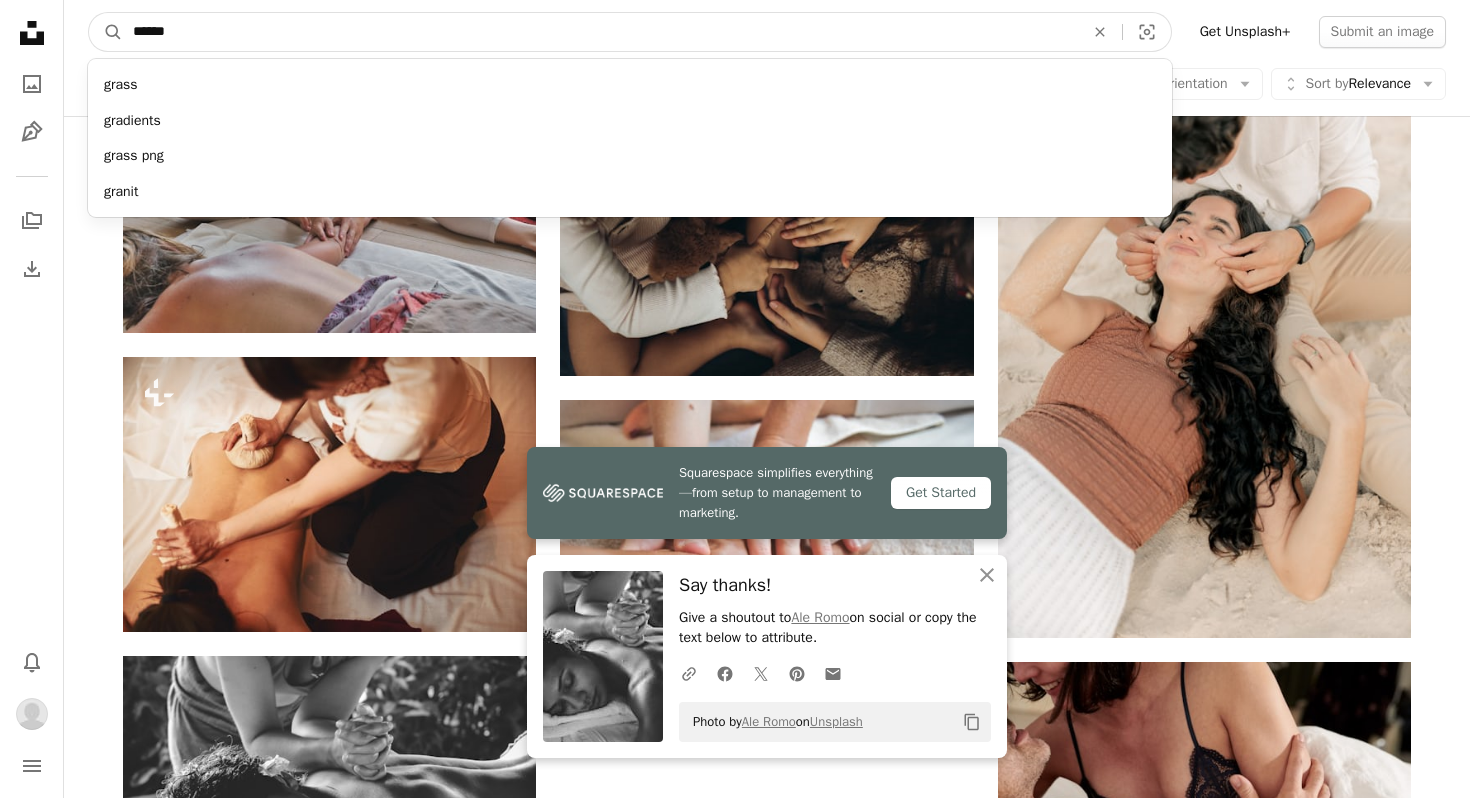 type on "*******" 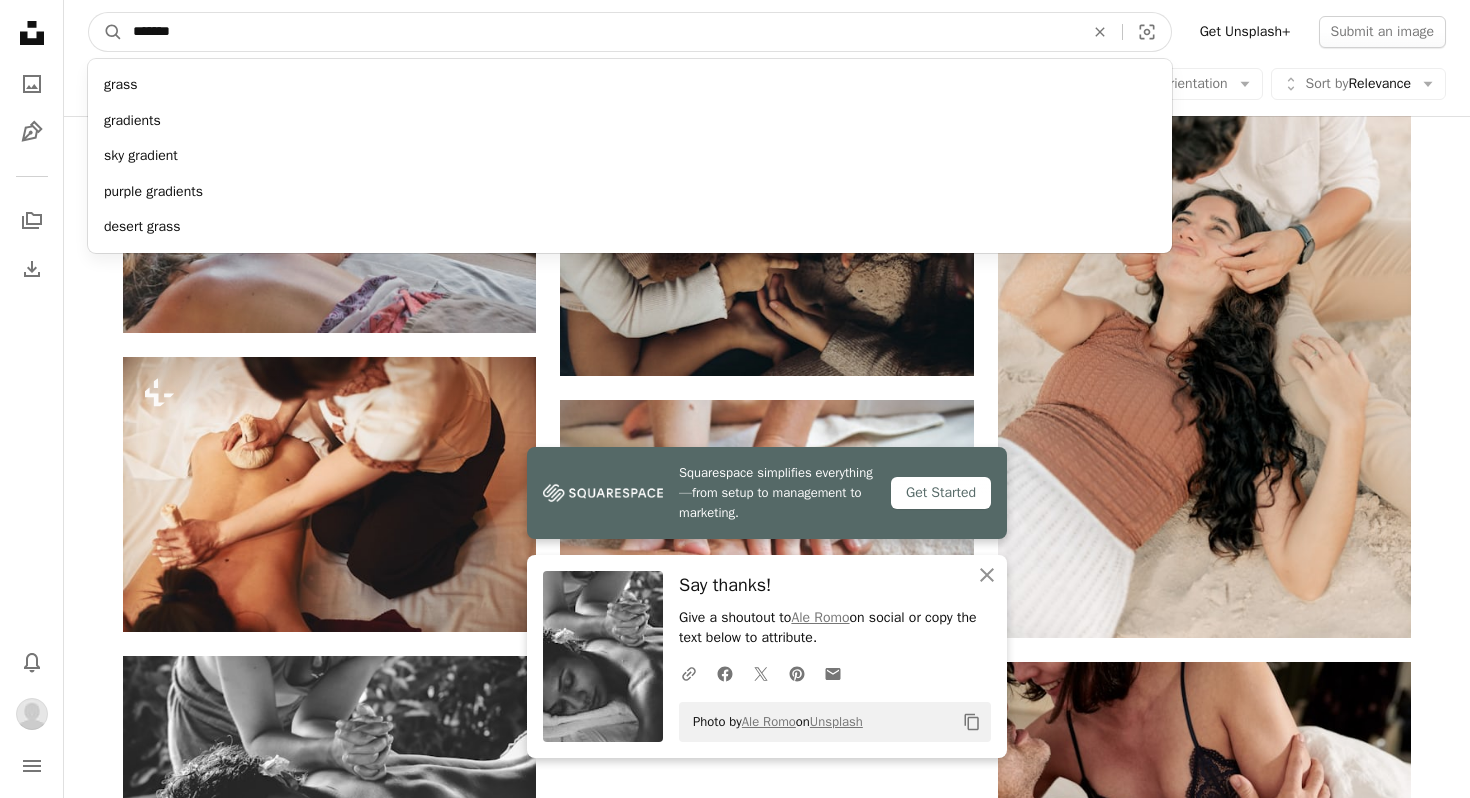 click on "A magnifying glass" at bounding box center (106, 32) 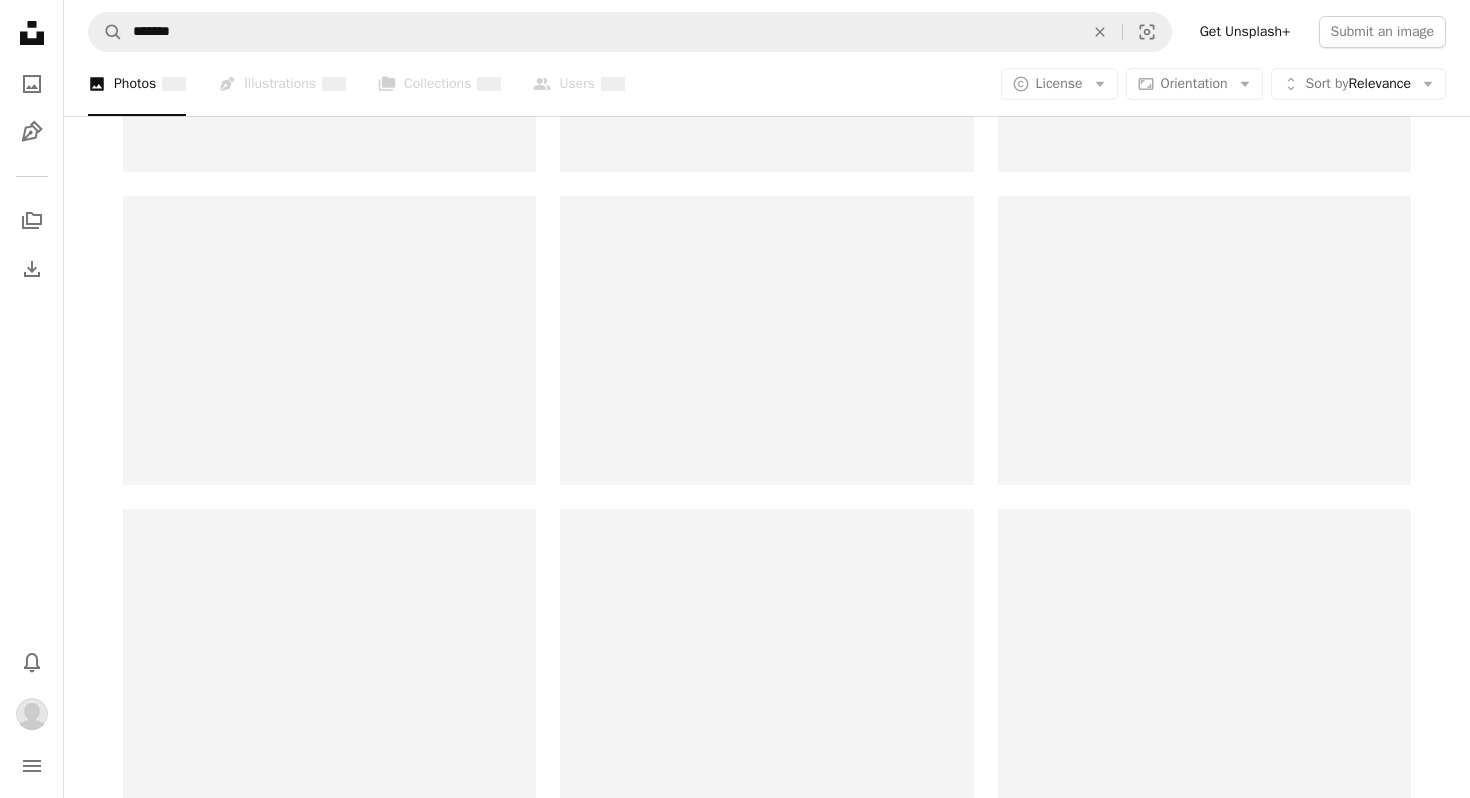scroll, scrollTop: 0, scrollLeft: 0, axis: both 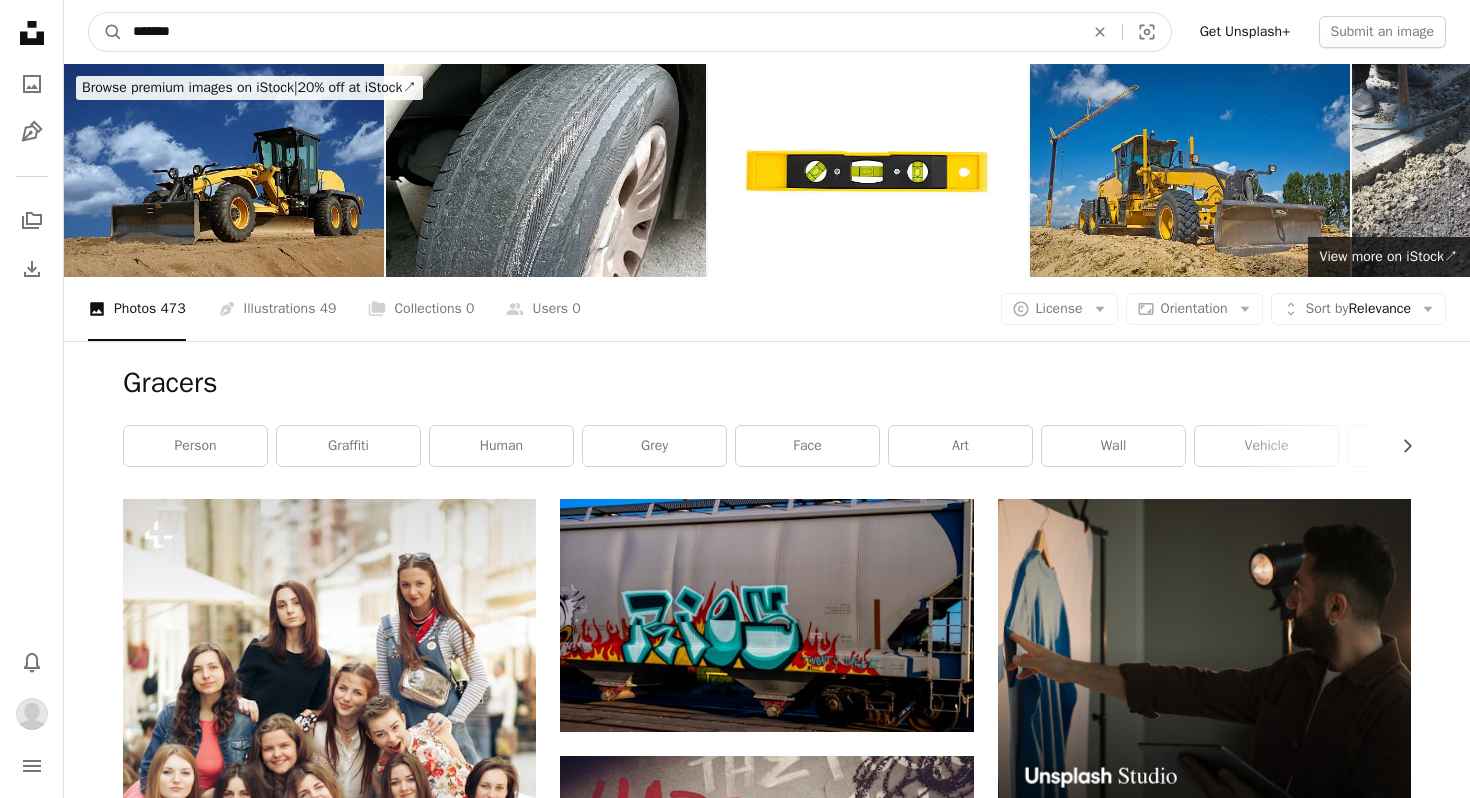 click on "*******" at bounding box center [600, 32] 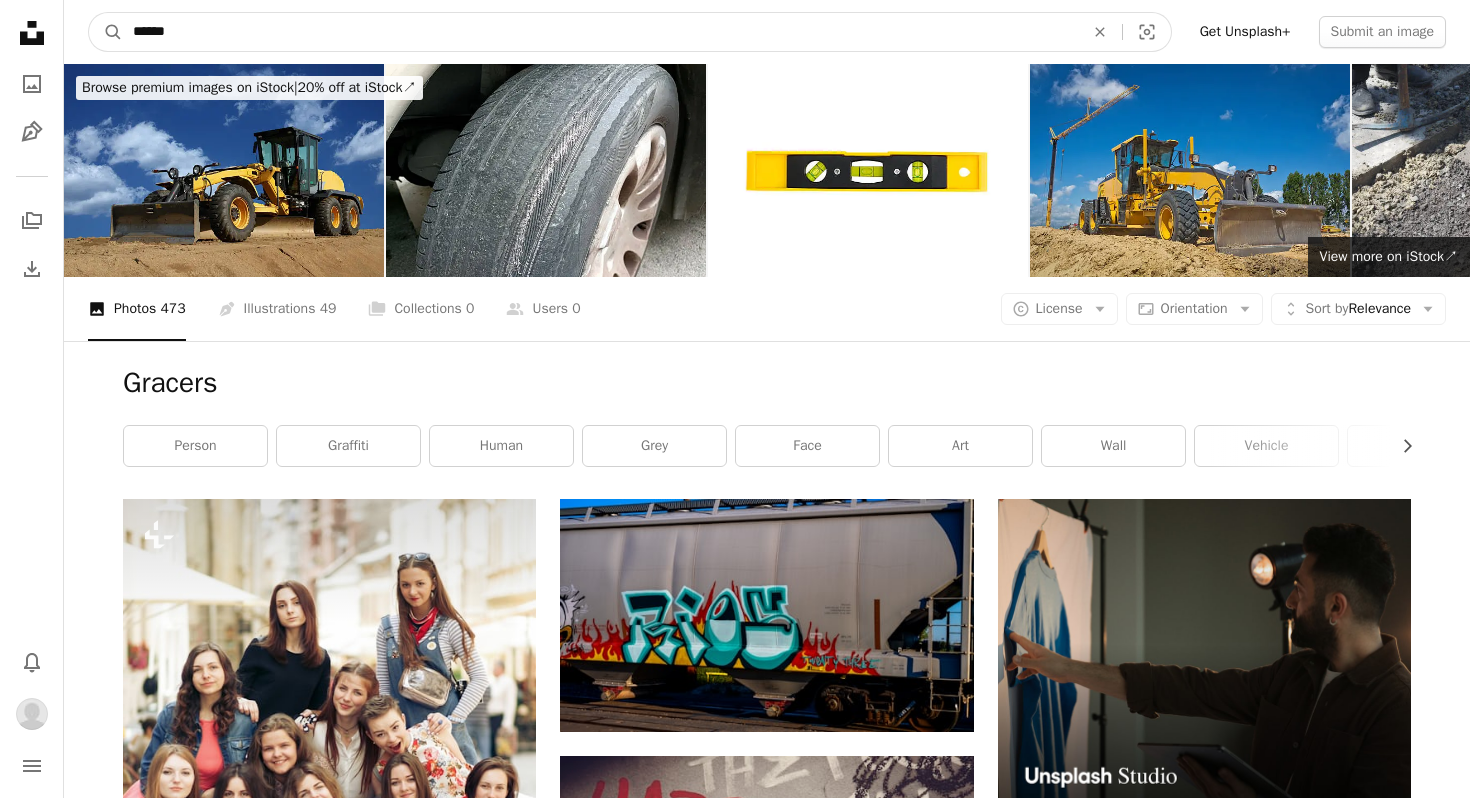 type on "*******" 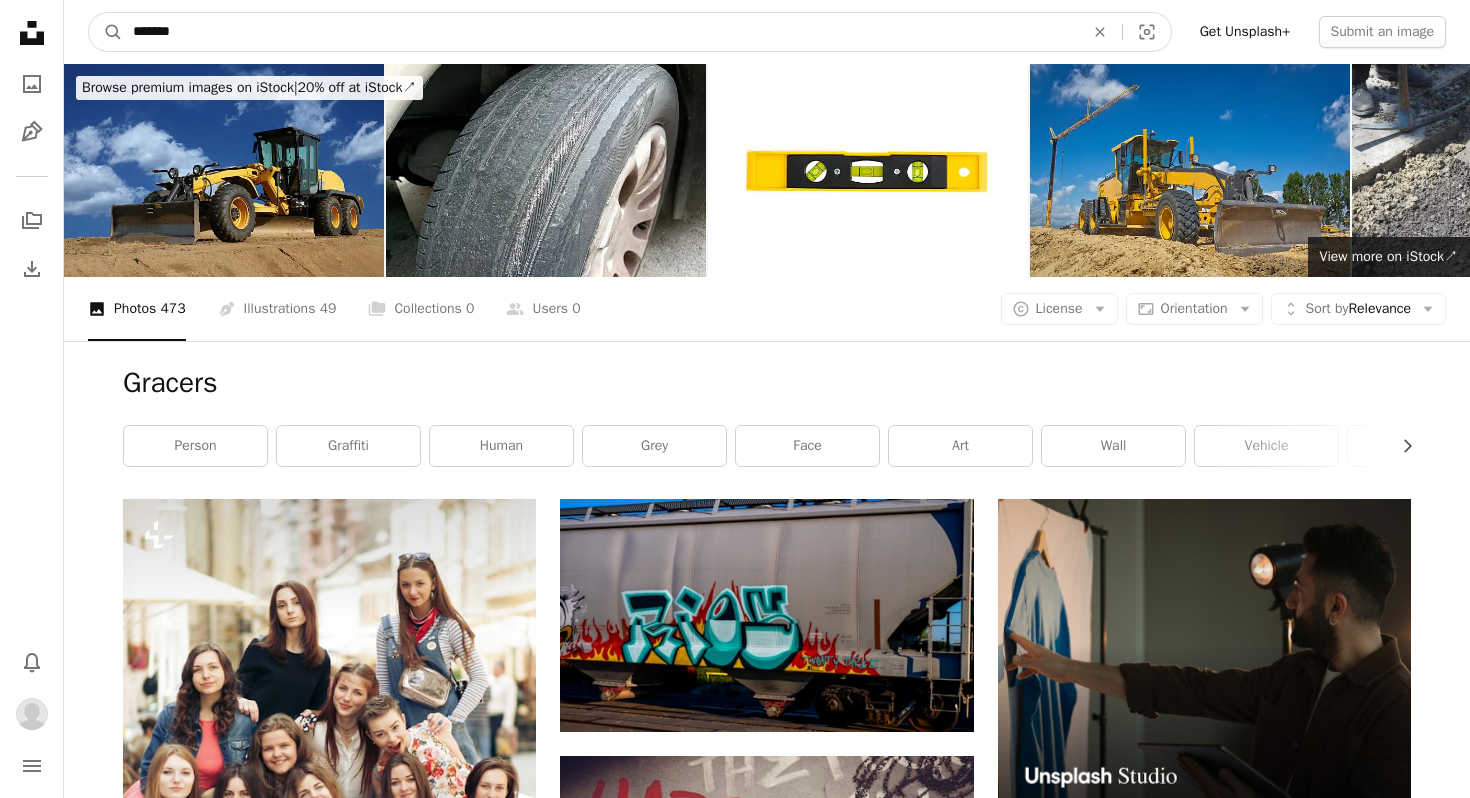 click on "A magnifying glass" at bounding box center (106, 32) 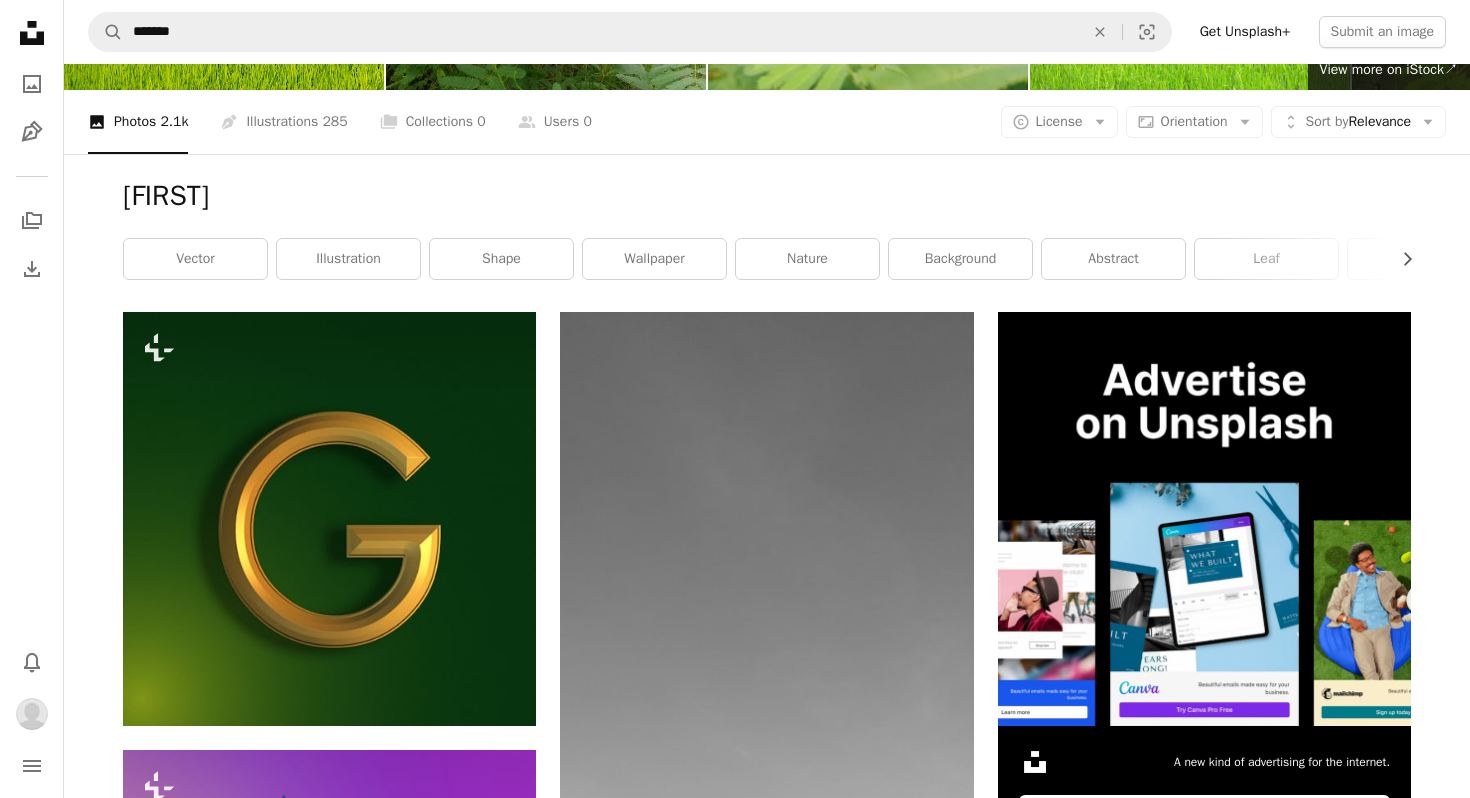 scroll, scrollTop: 392, scrollLeft: 0, axis: vertical 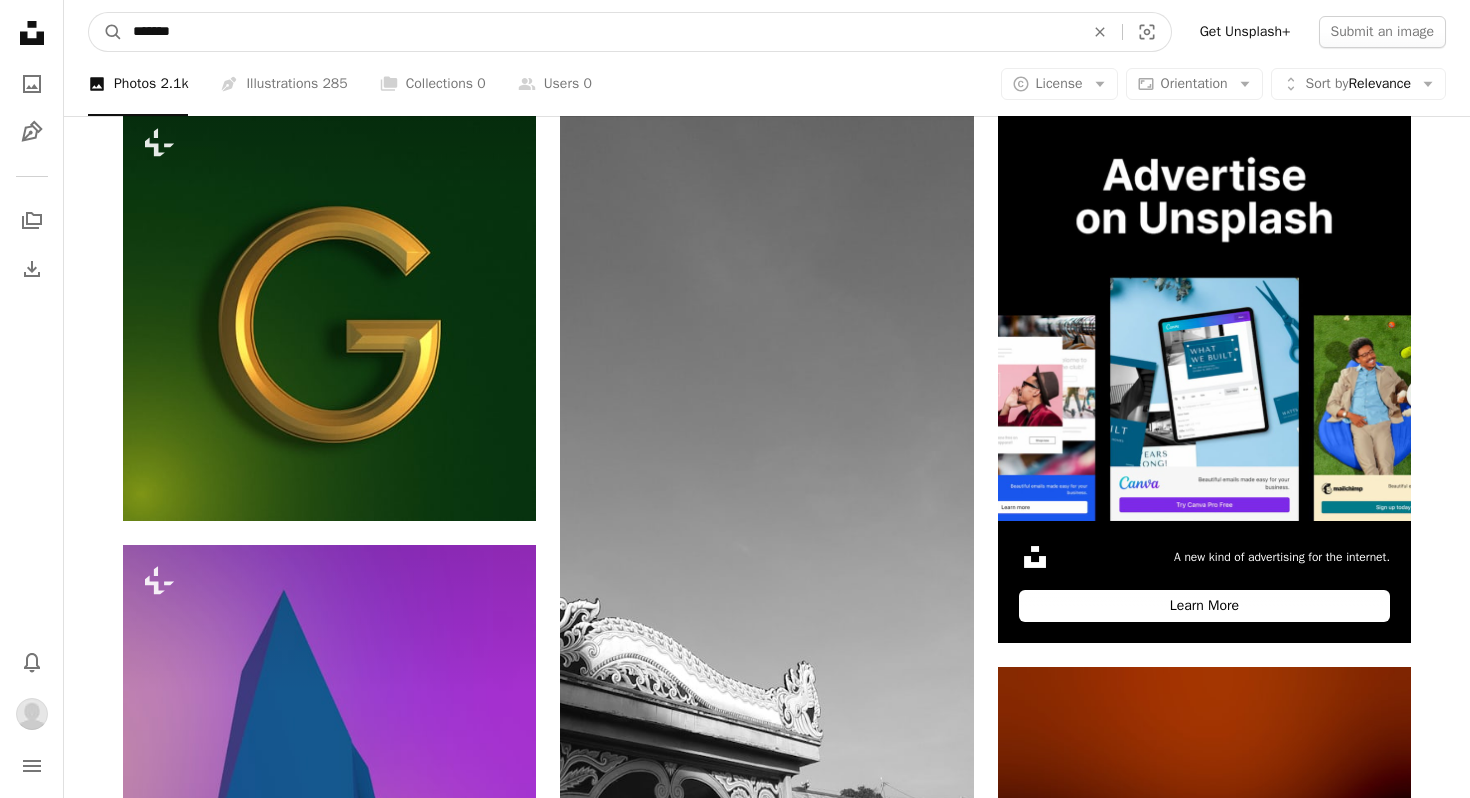 drag, startPoint x: 188, startPoint y: 27, endPoint x: 86, endPoint y: 27, distance: 102 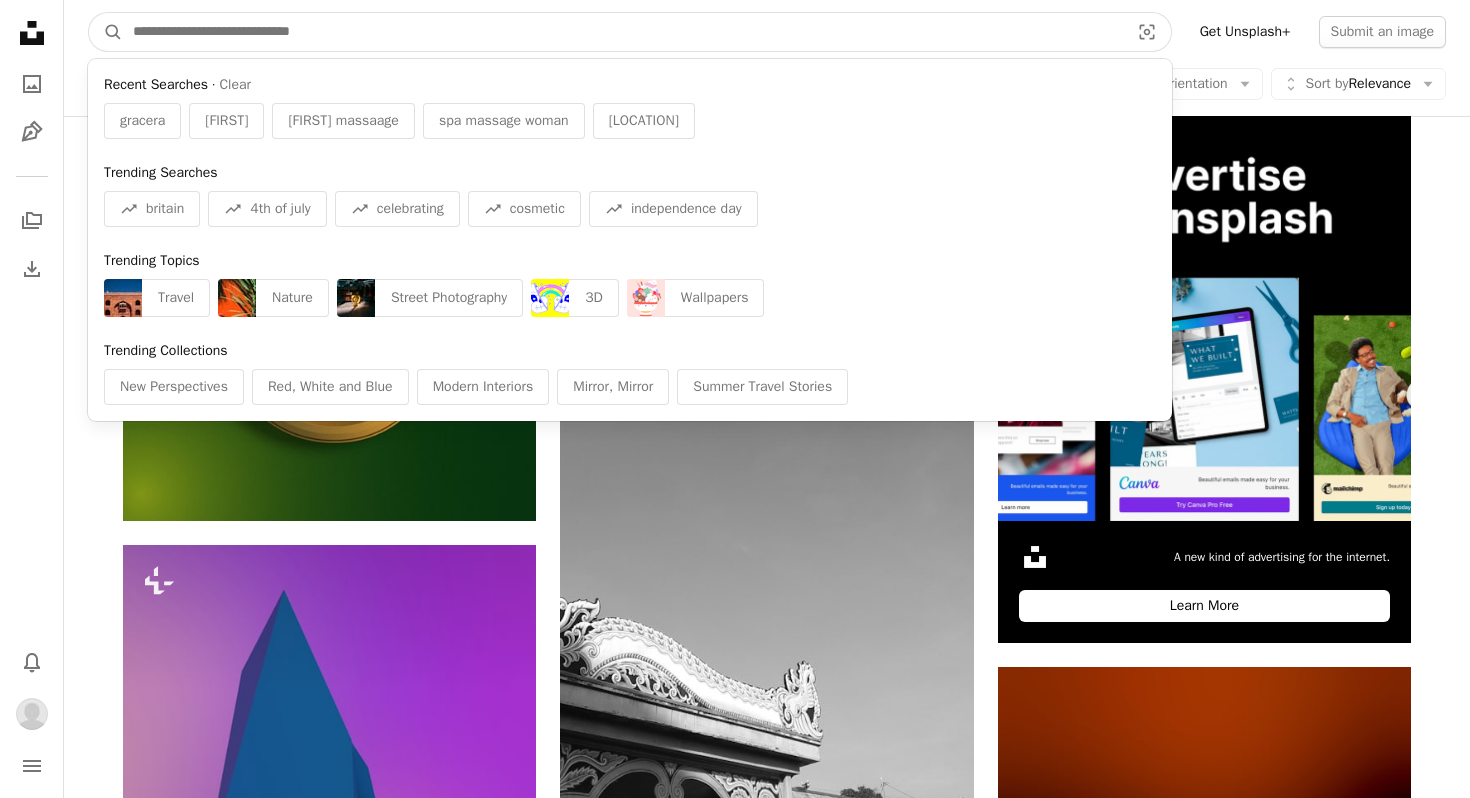 click at bounding box center [623, 32] 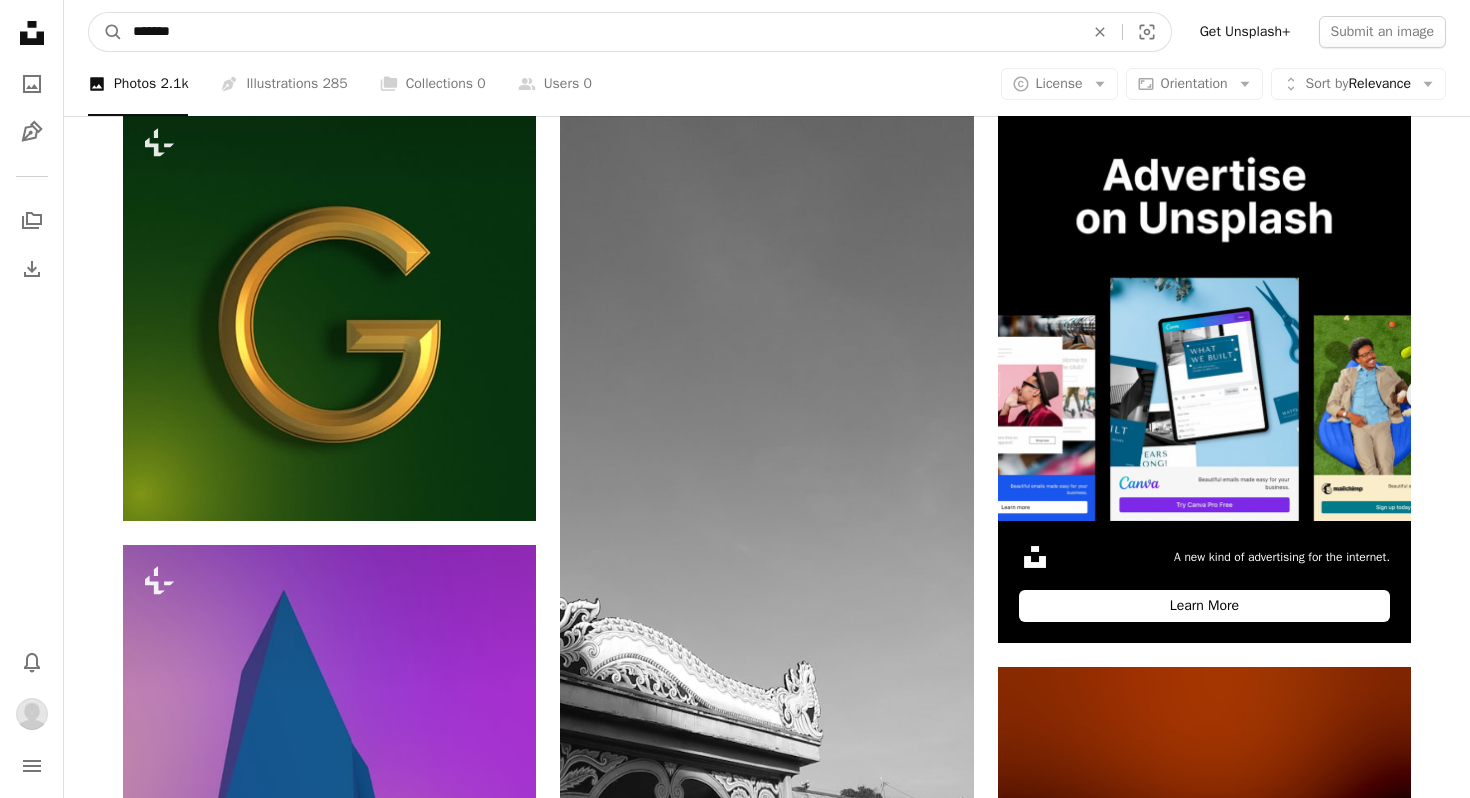 click on "A magnifying glass" at bounding box center [106, 32] 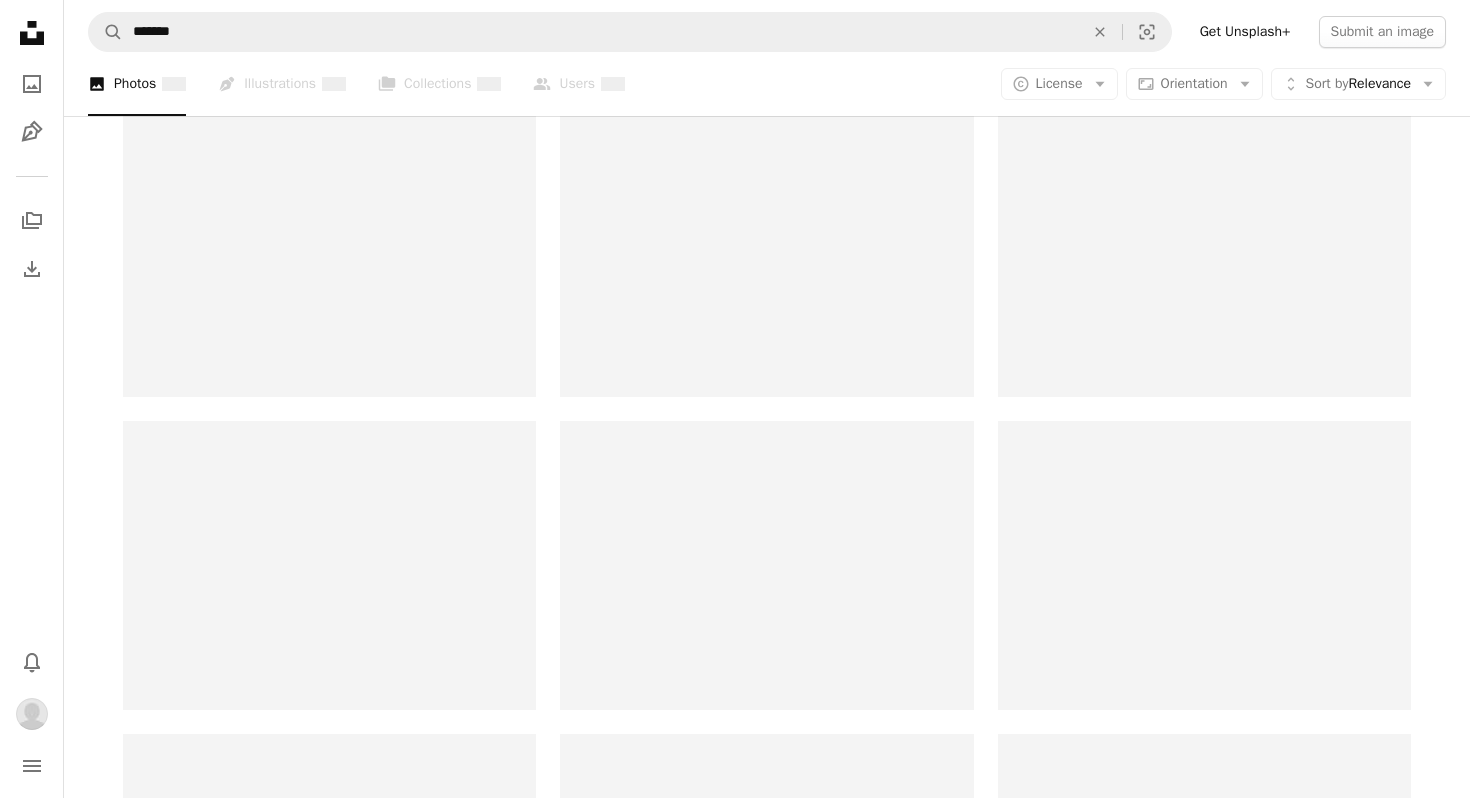 scroll, scrollTop: 0, scrollLeft: 0, axis: both 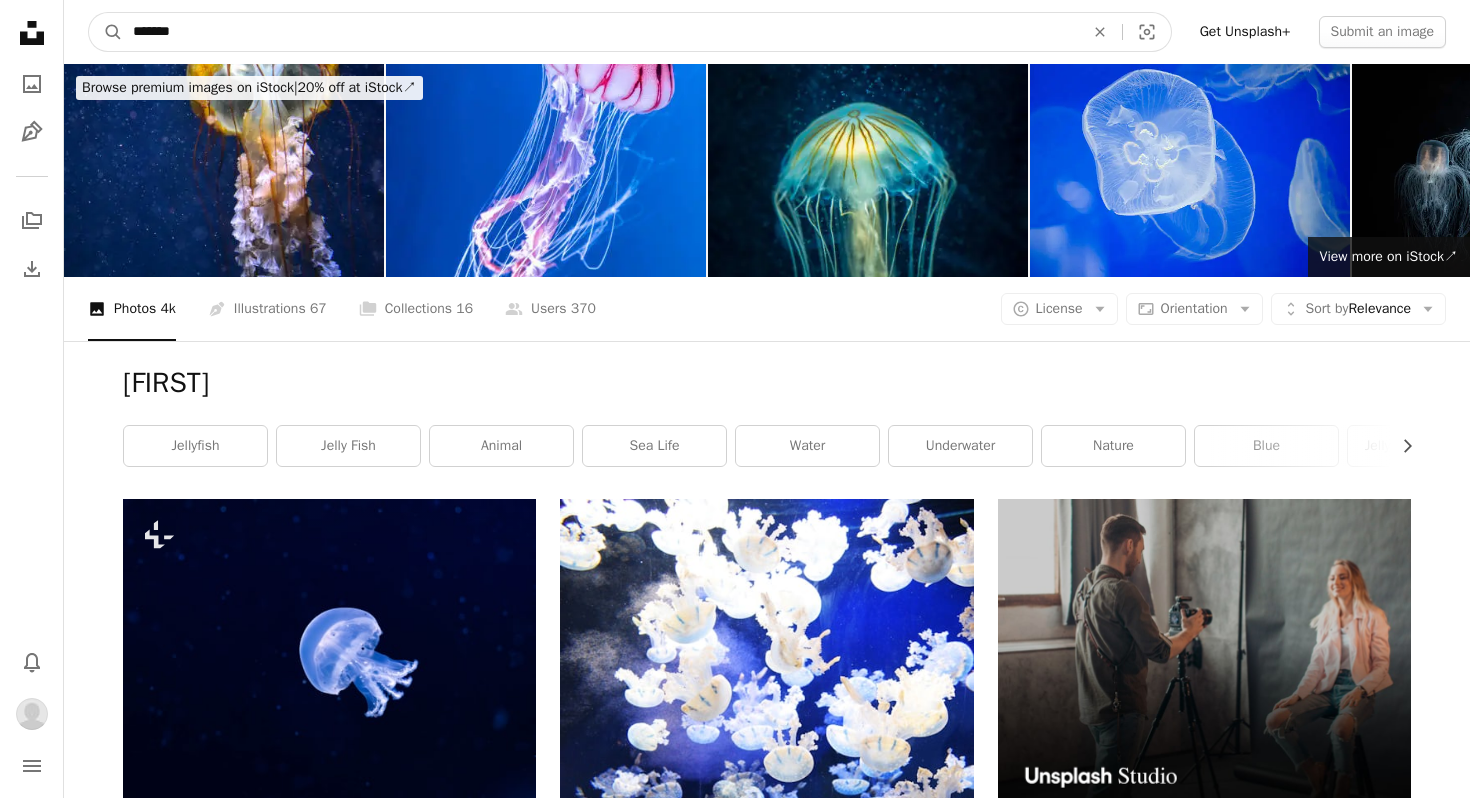click on "*******" at bounding box center [600, 32] 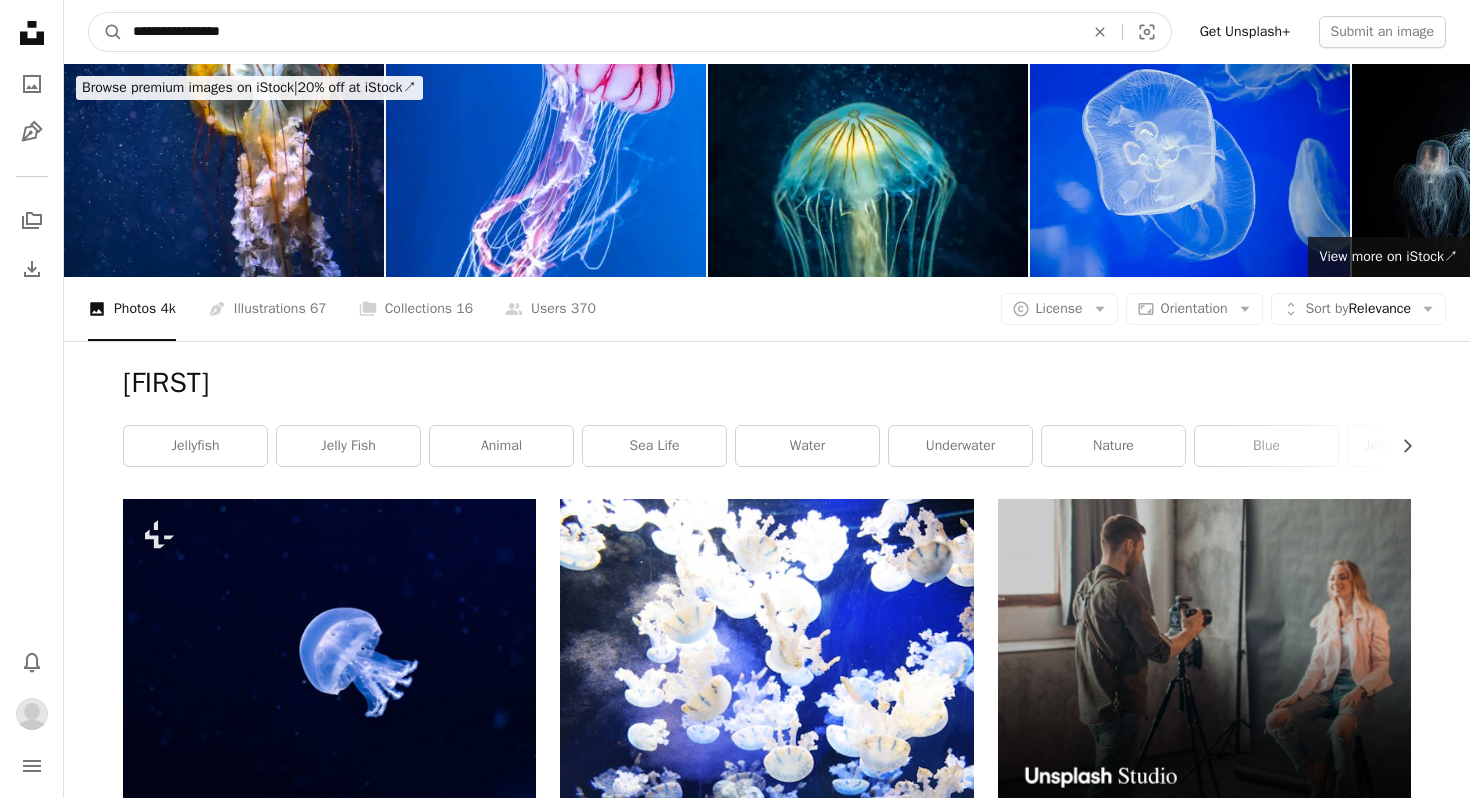 type on "**********" 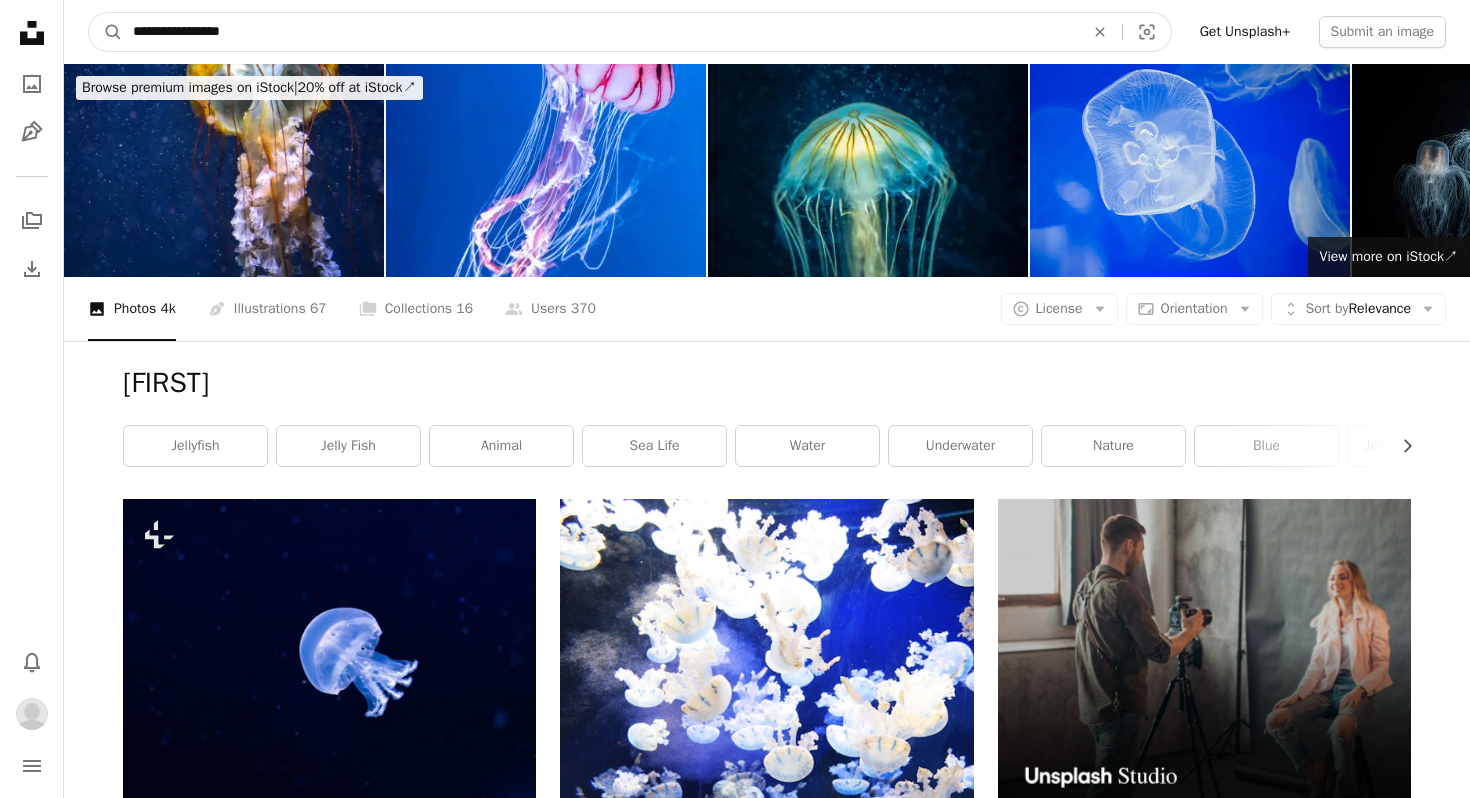 click on "A magnifying glass" at bounding box center (106, 32) 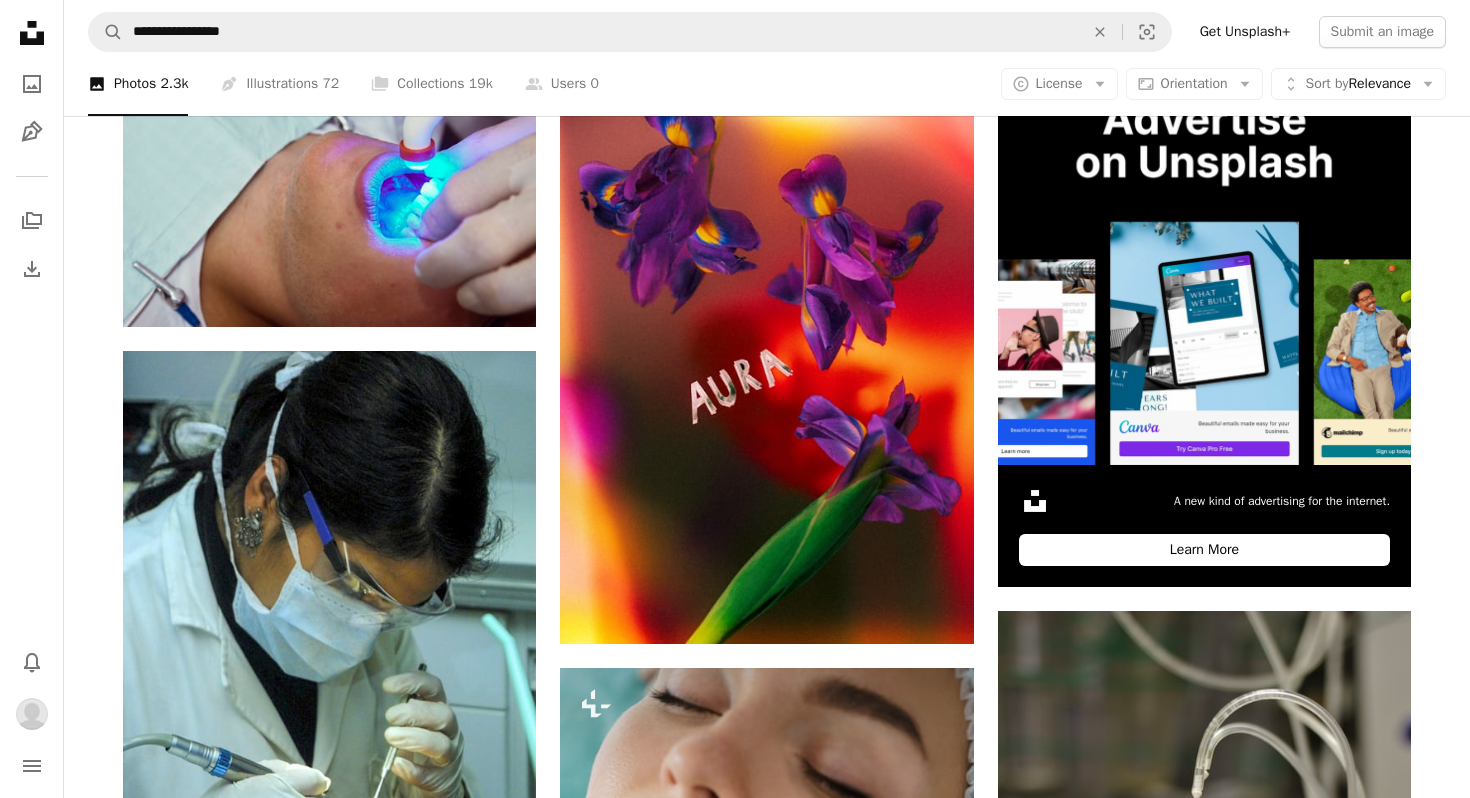 scroll, scrollTop: 0, scrollLeft: 0, axis: both 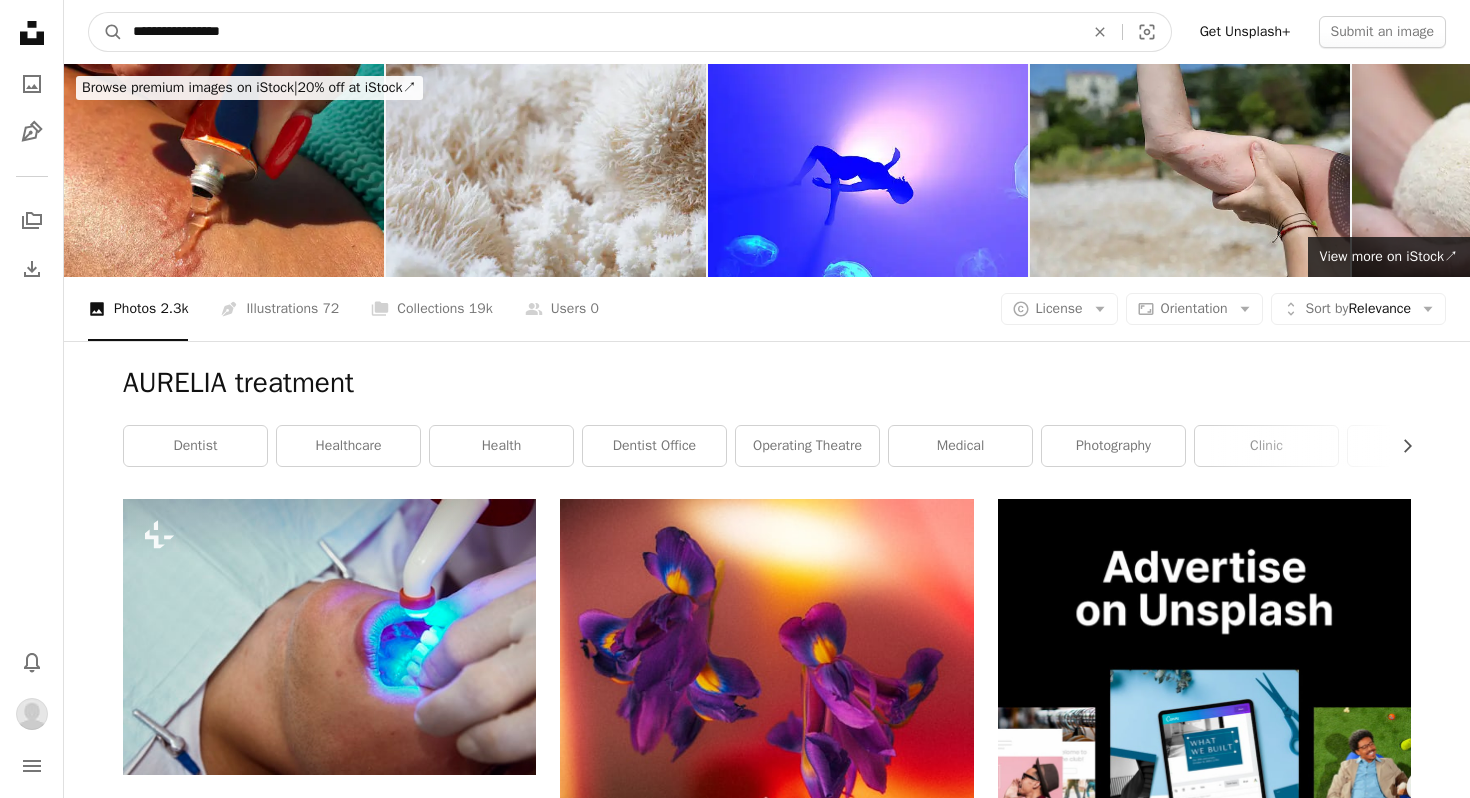 drag, startPoint x: 279, startPoint y: 34, endPoint x: 42, endPoint y: 17, distance: 237.60892 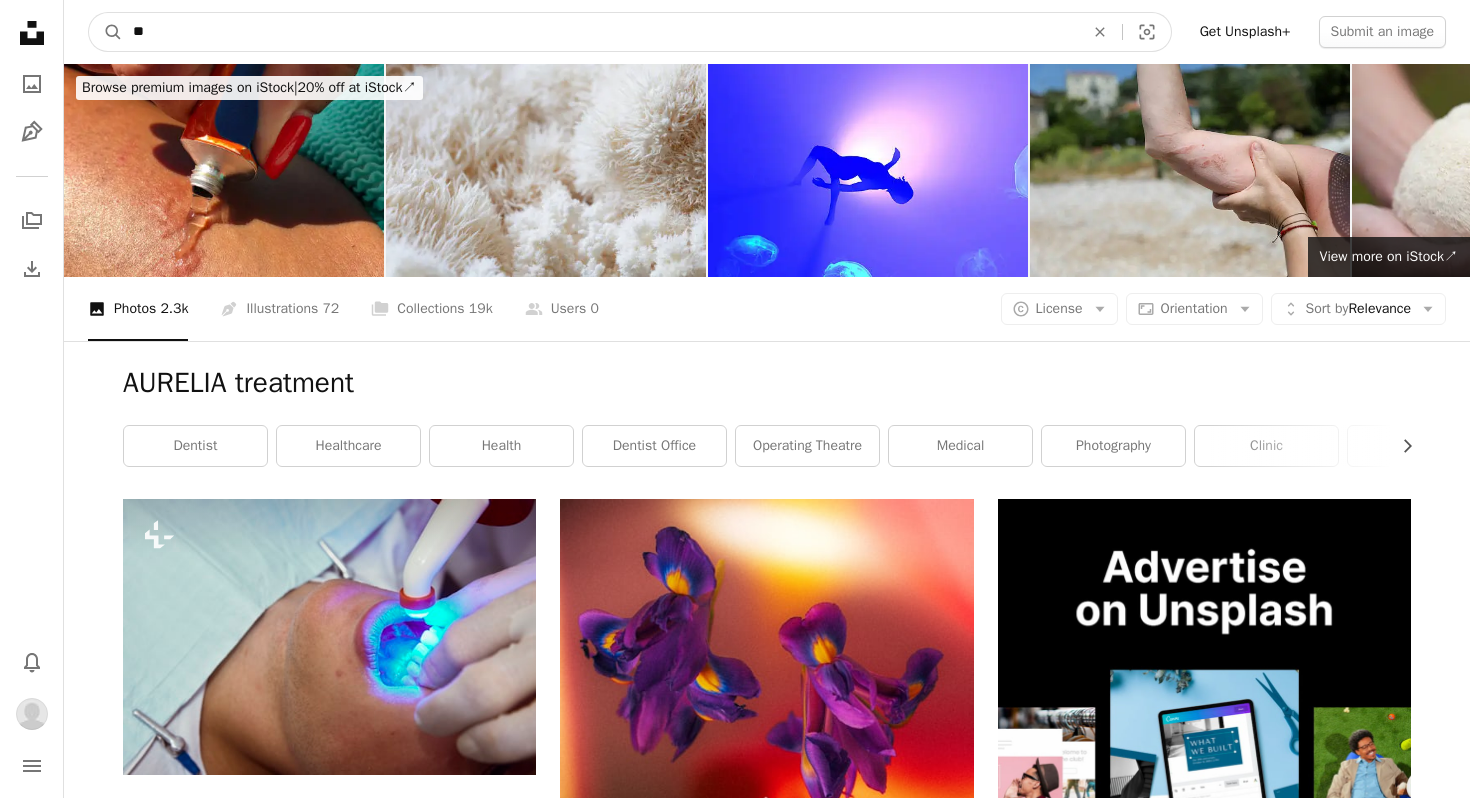 type on "*" 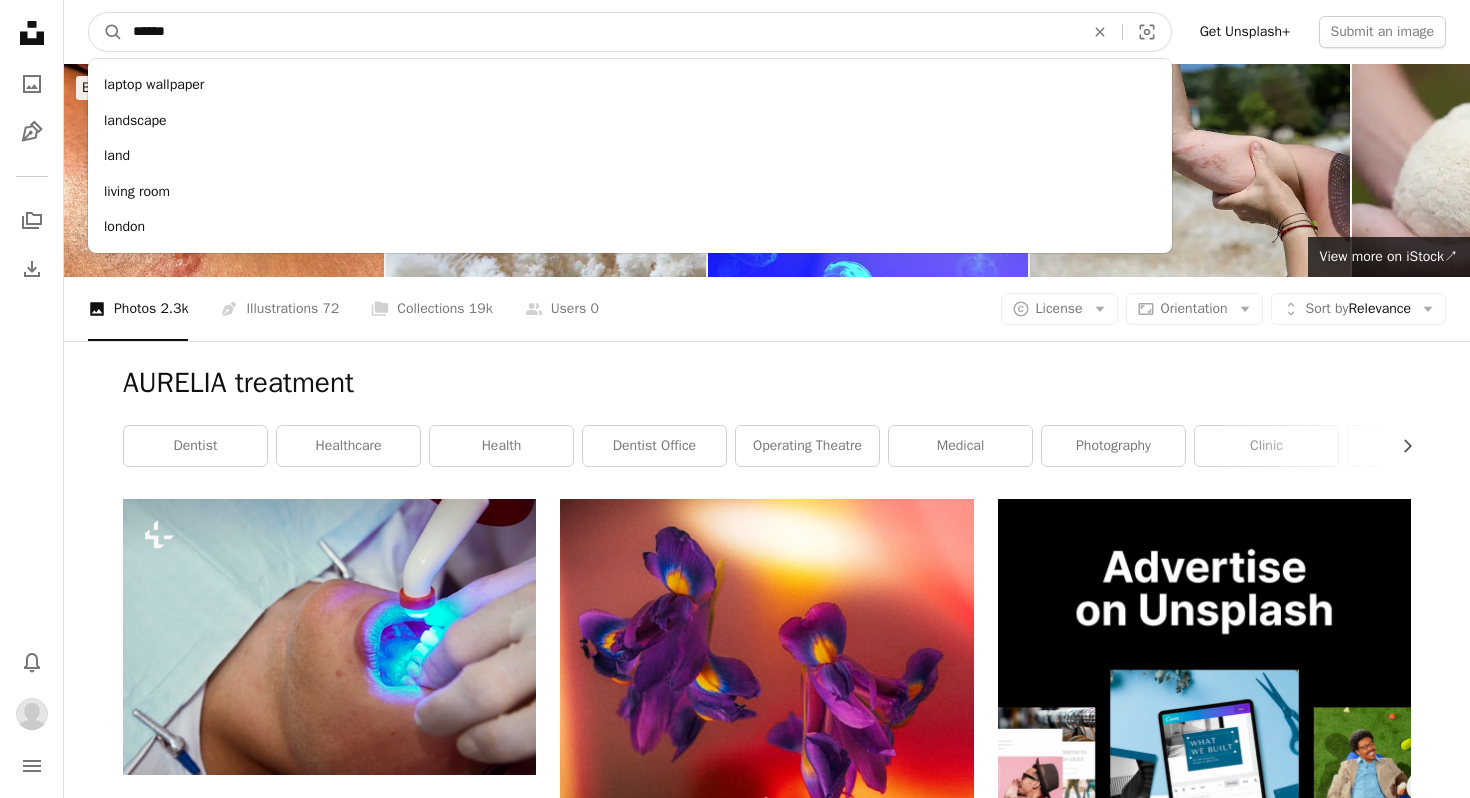 type on "*******" 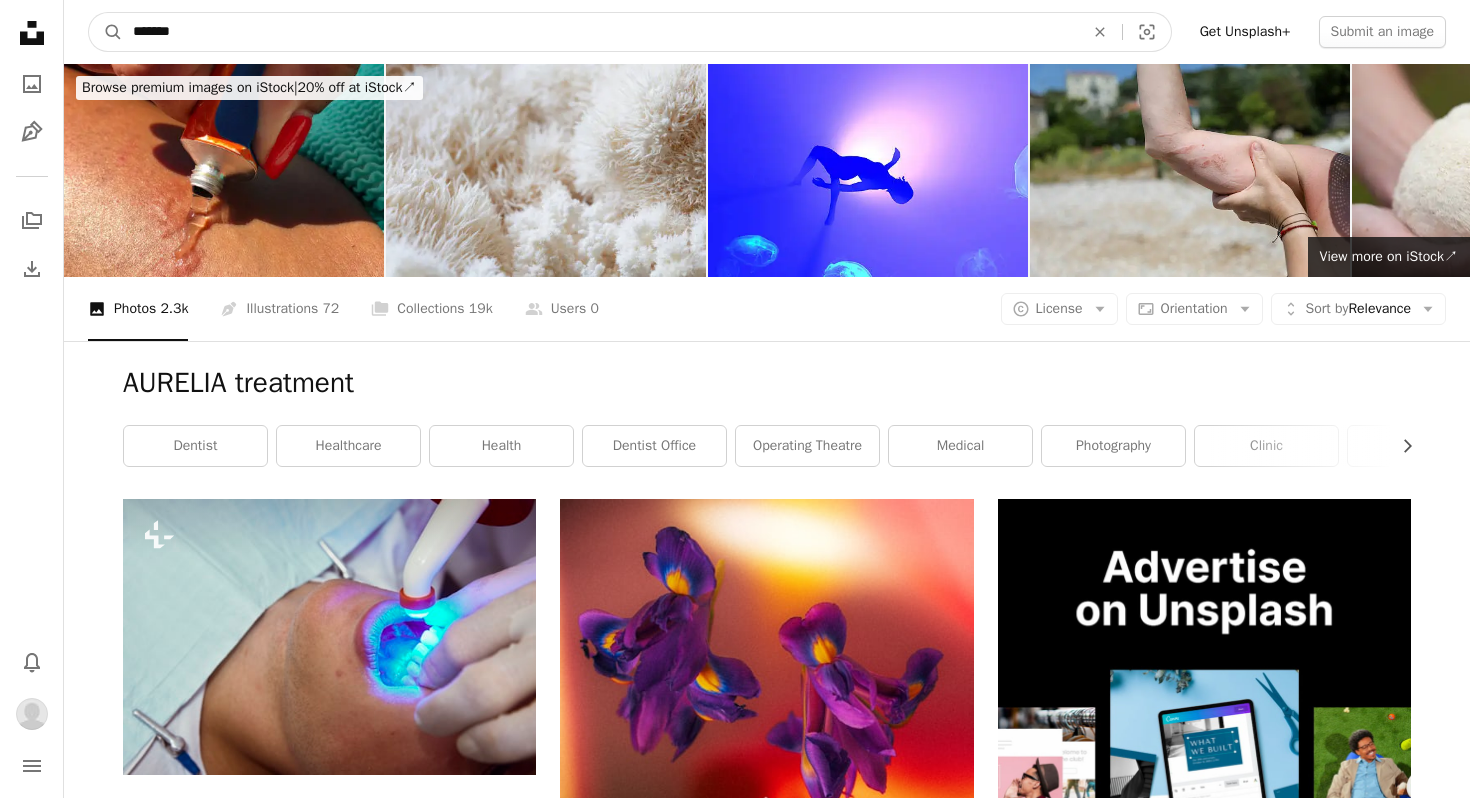 click on "A magnifying glass" at bounding box center [106, 32] 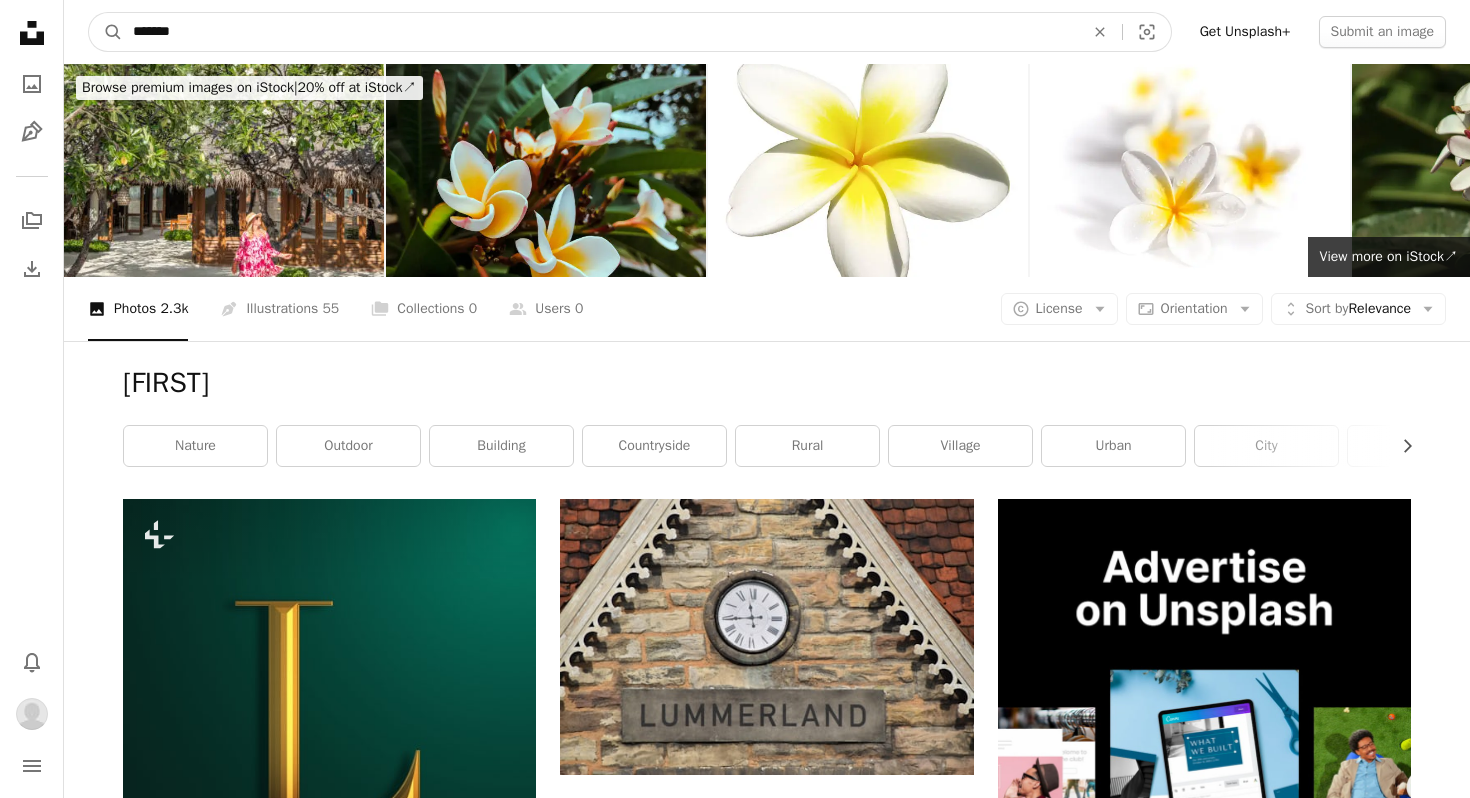 click on "*******" at bounding box center [600, 32] 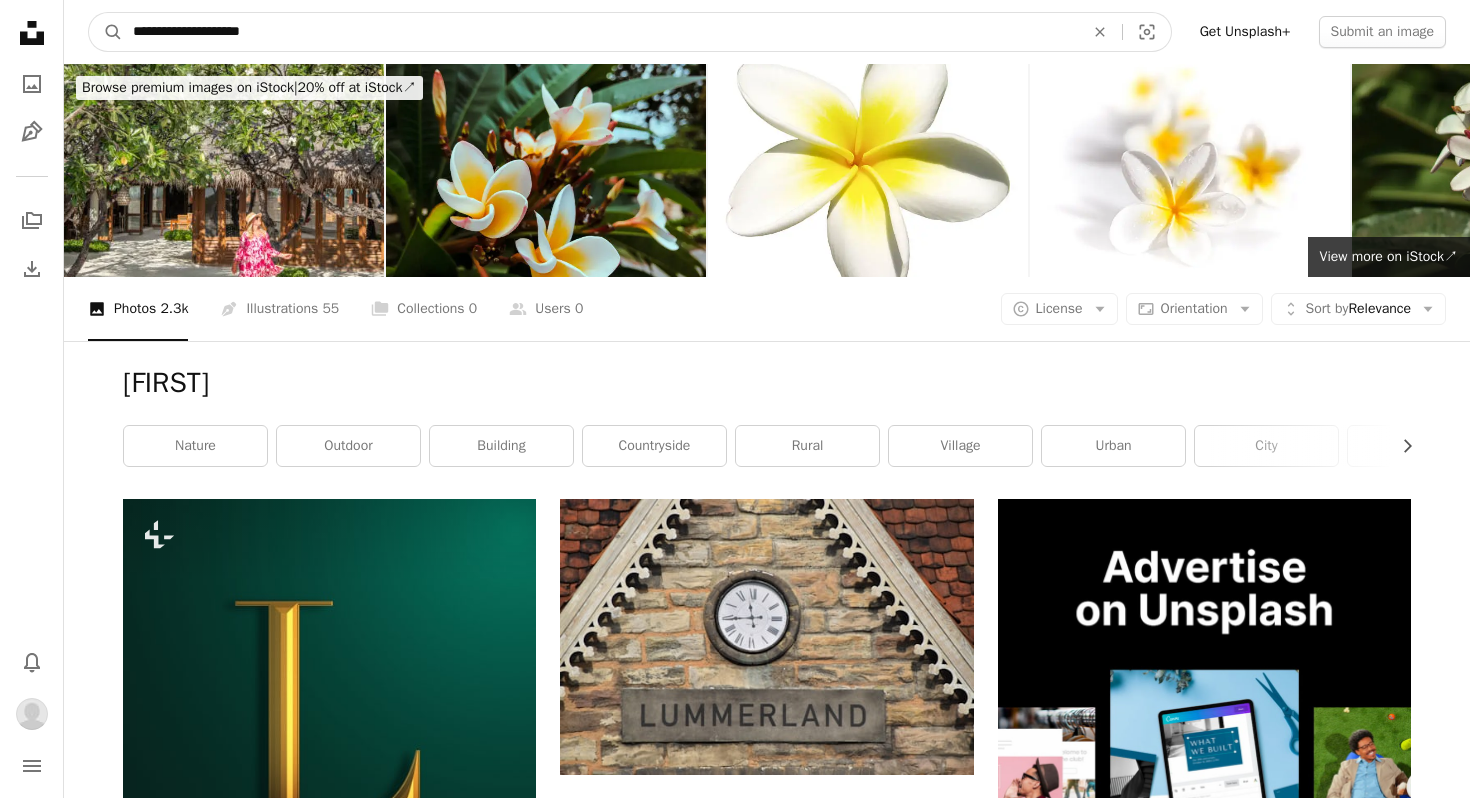 type on "**********" 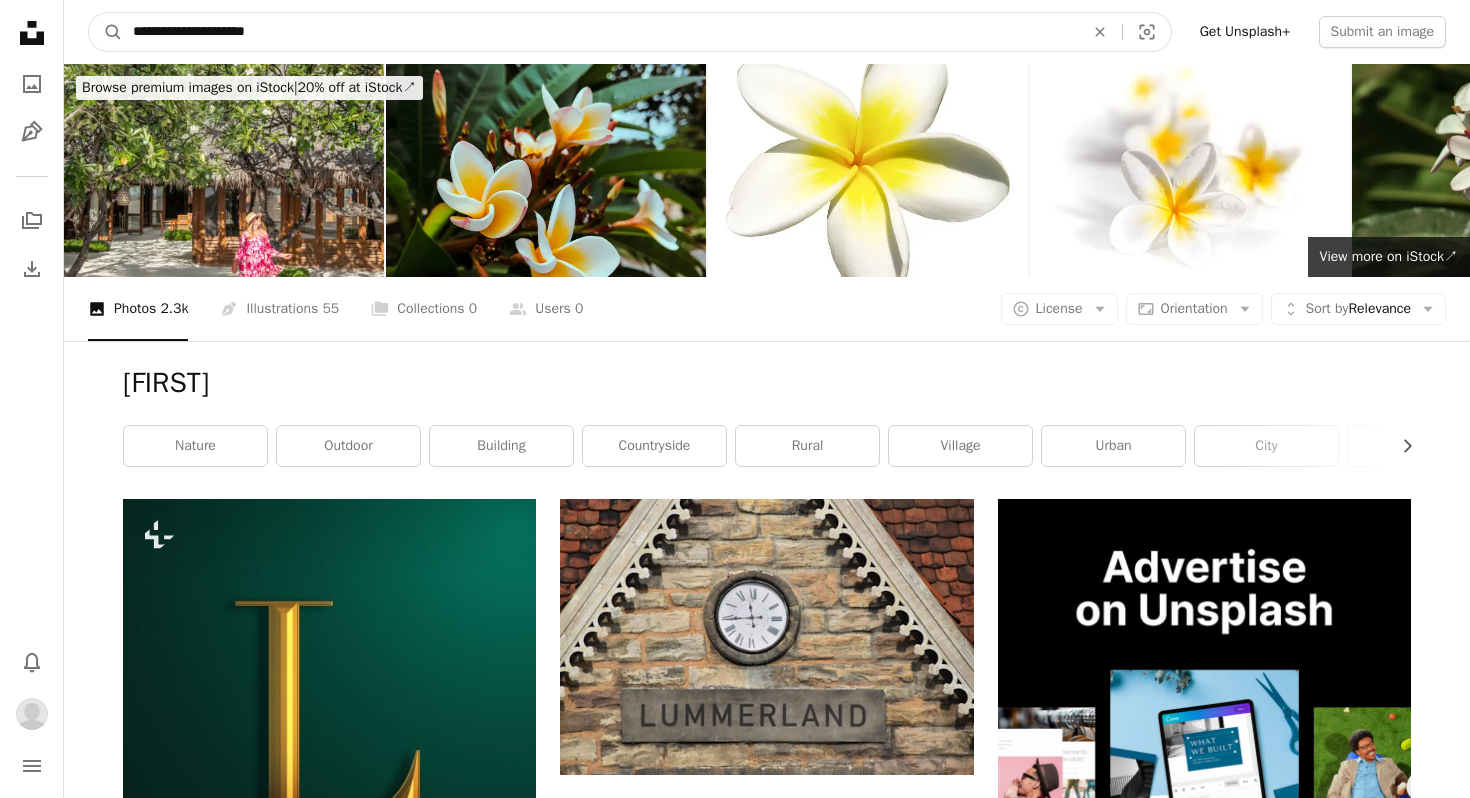 click on "A magnifying glass" at bounding box center [106, 32] 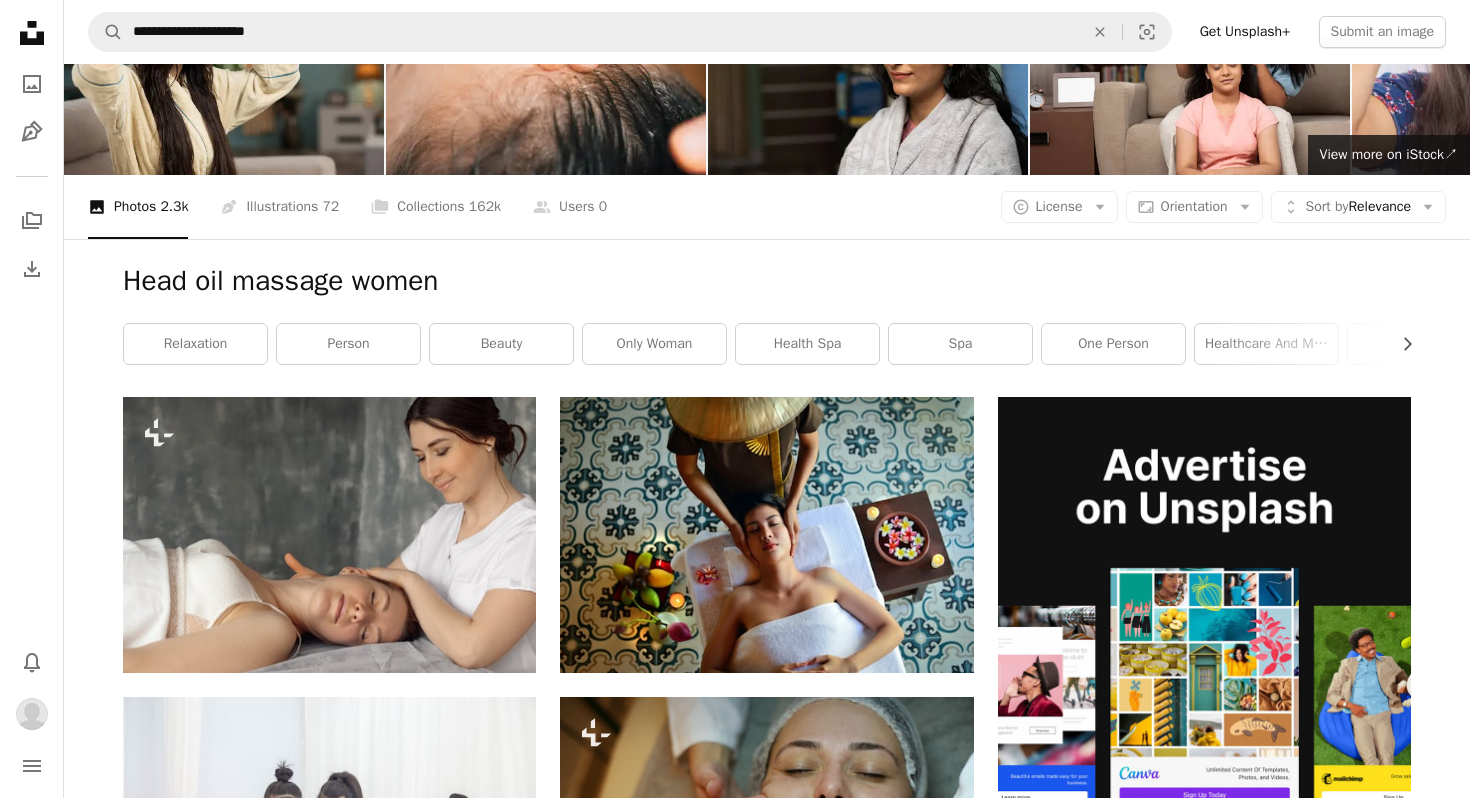 scroll, scrollTop: 0, scrollLeft: 0, axis: both 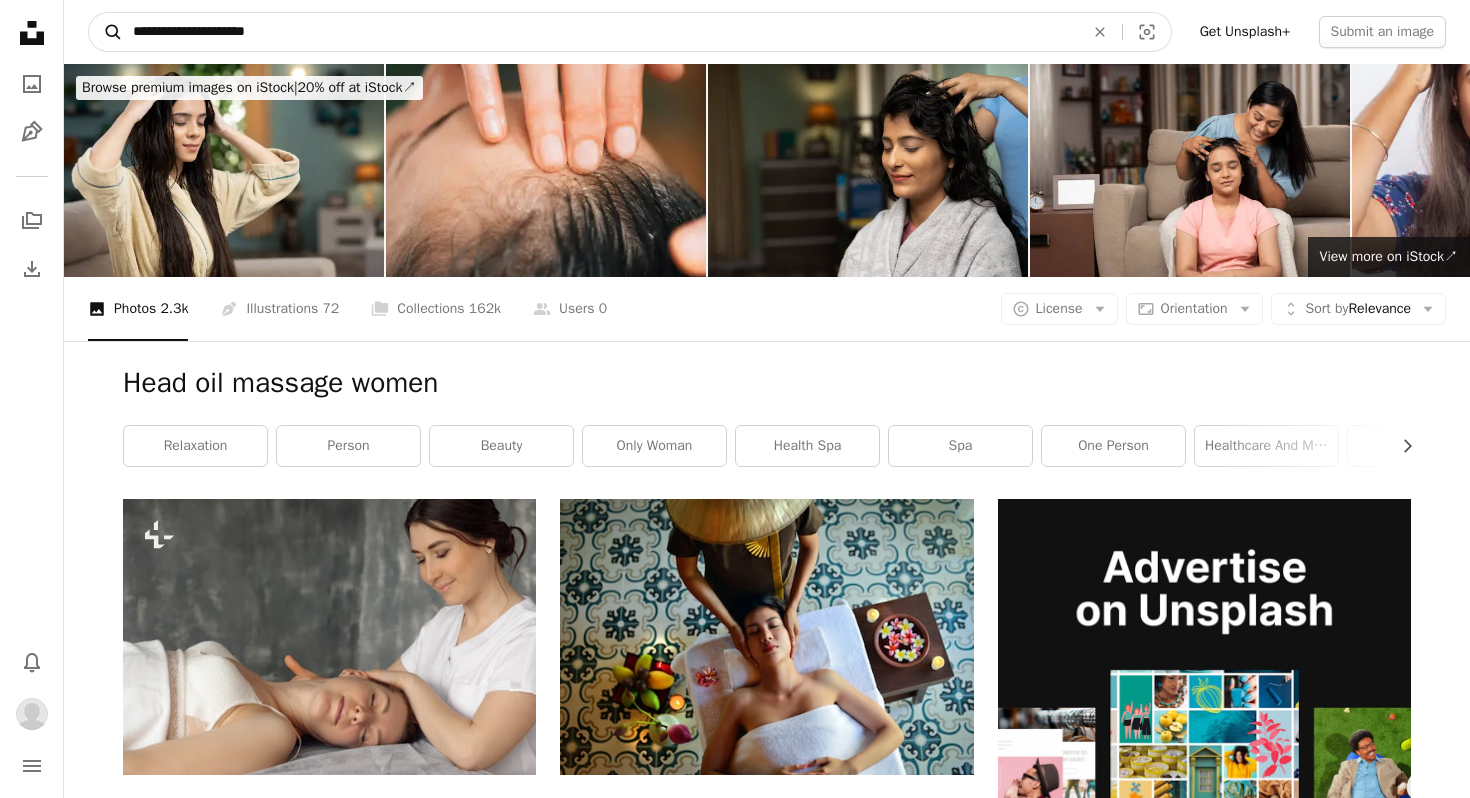 drag, startPoint x: 168, startPoint y: 30, endPoint x: 95, endPoint y: 30, distance: 73 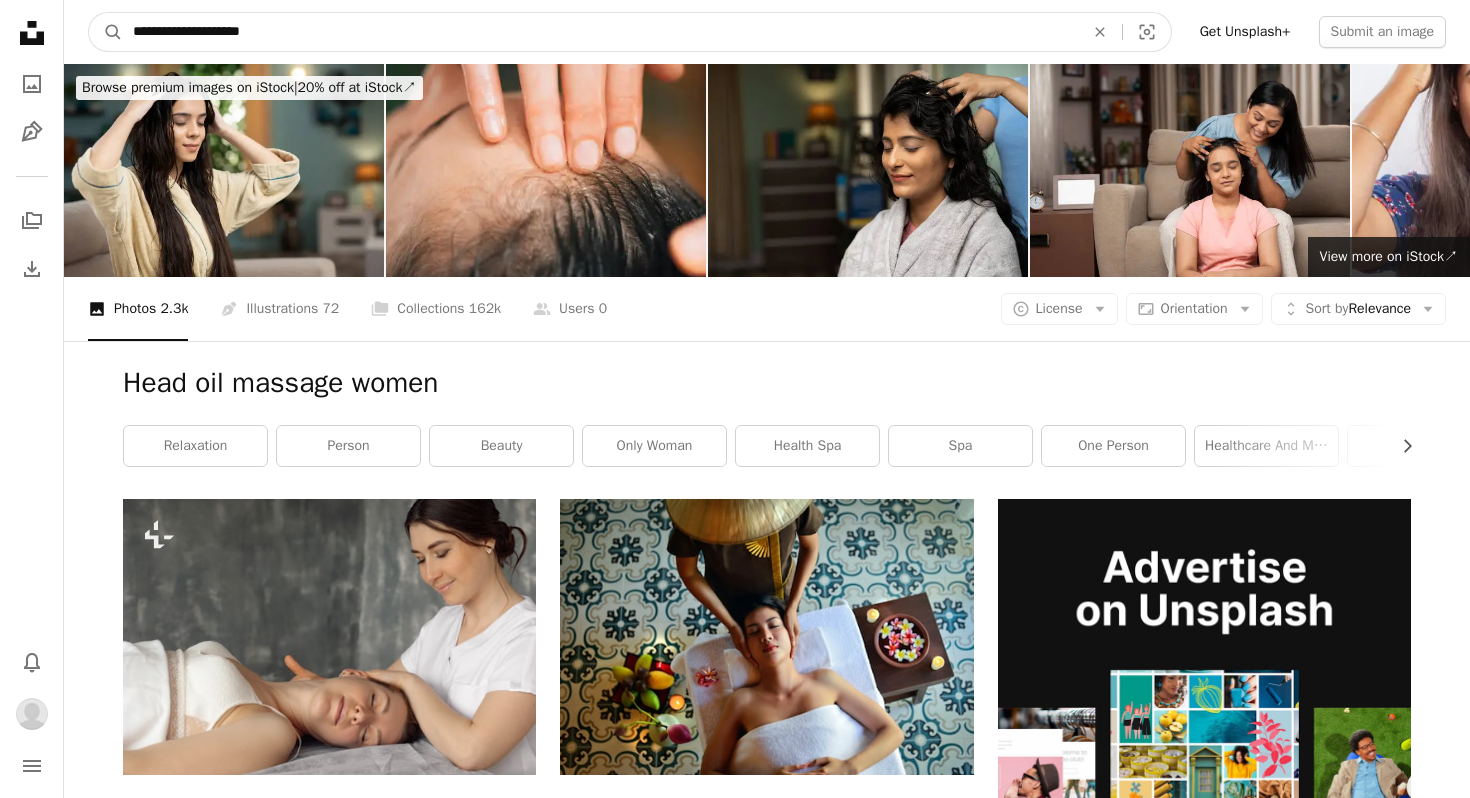 drag, startPoint x: 163, startPoint y: 29, endPoint x: 233, endPoint y: 32, distance: 70.064255 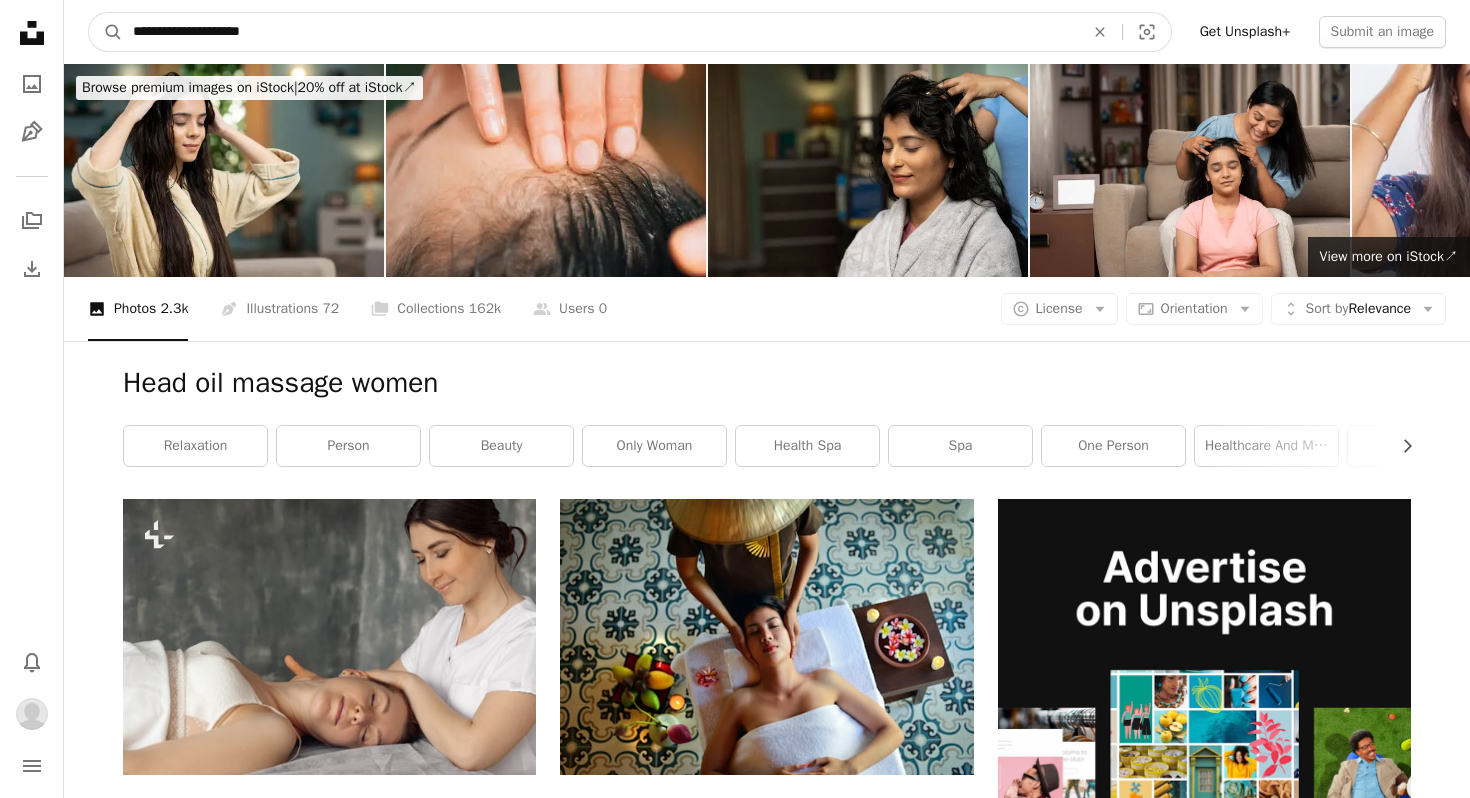 click on "**********" at bounding box center [600, 32] 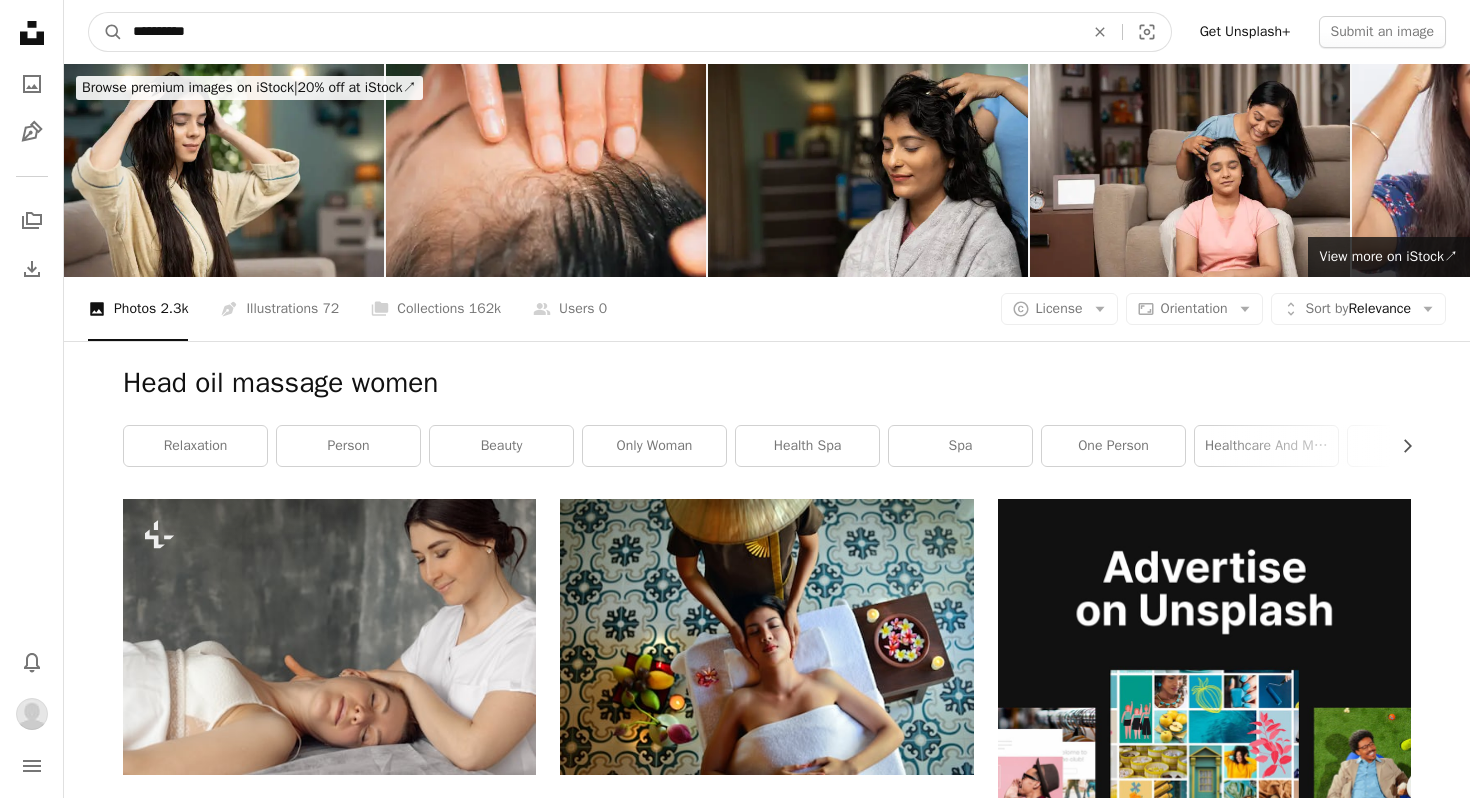click on "A magnifying glass" at bounding box center [106, 32] 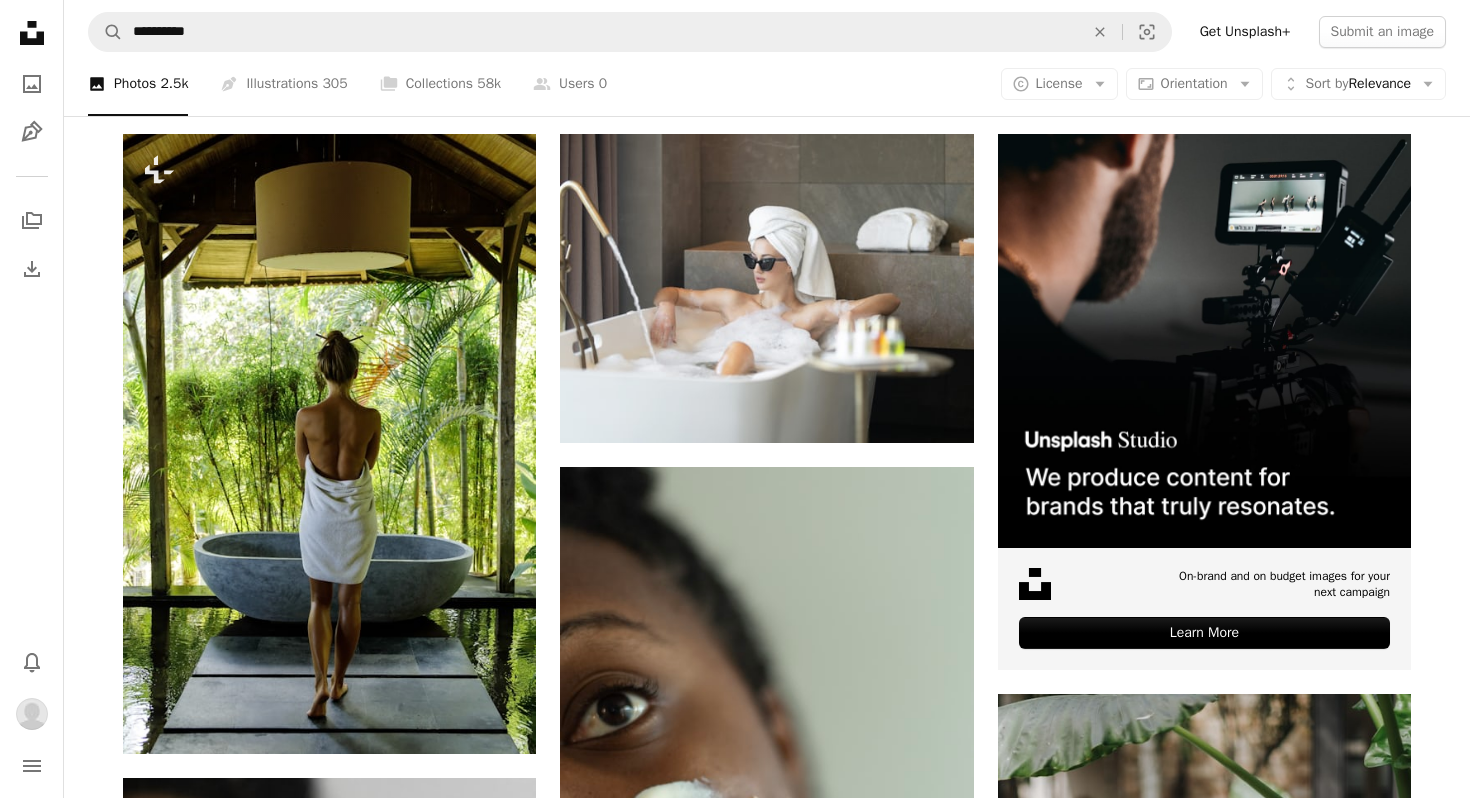 scroll, scrollTop: 0, scrollLeft: 0, axis: both 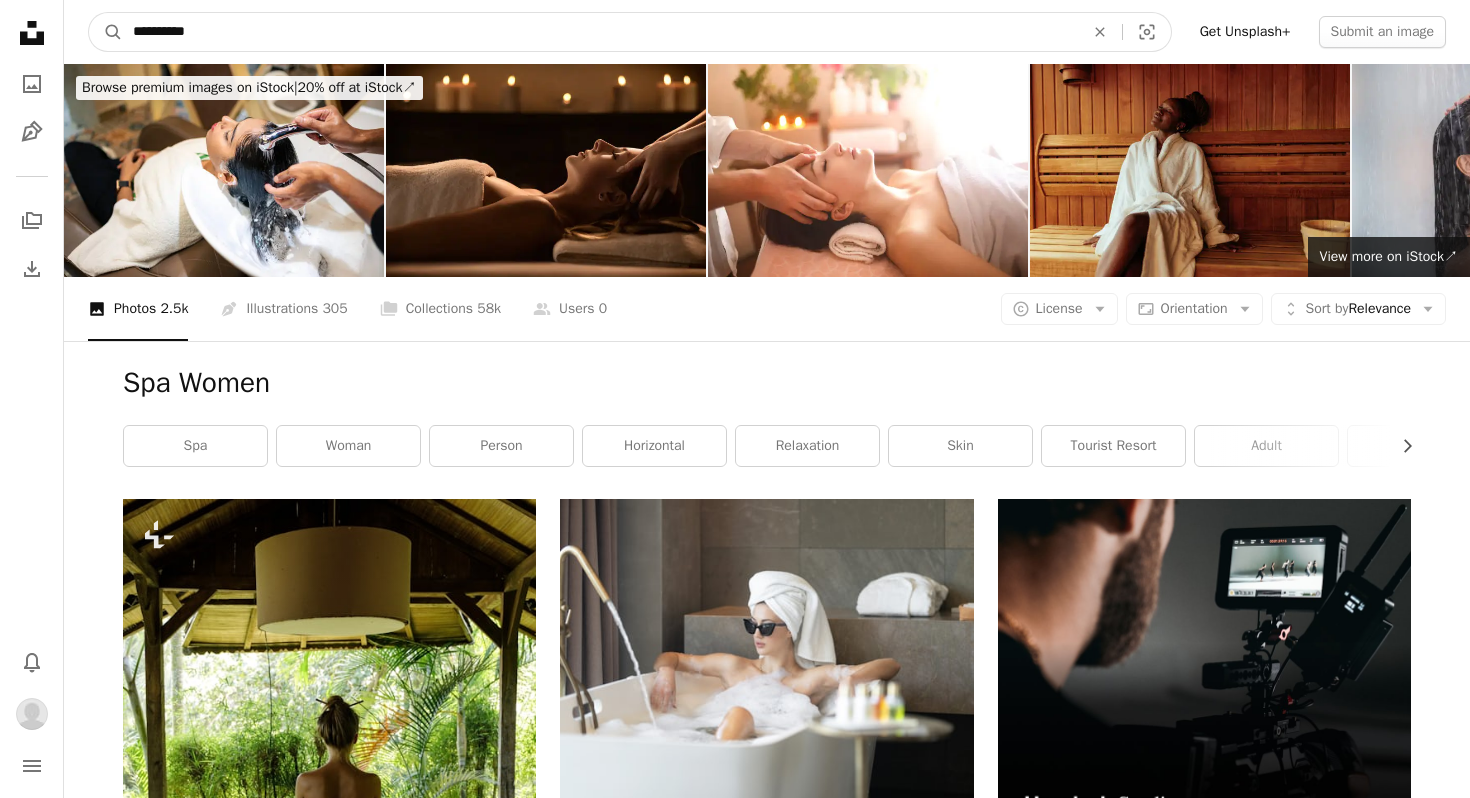 click on "**********" at bounding box center [600, 32] 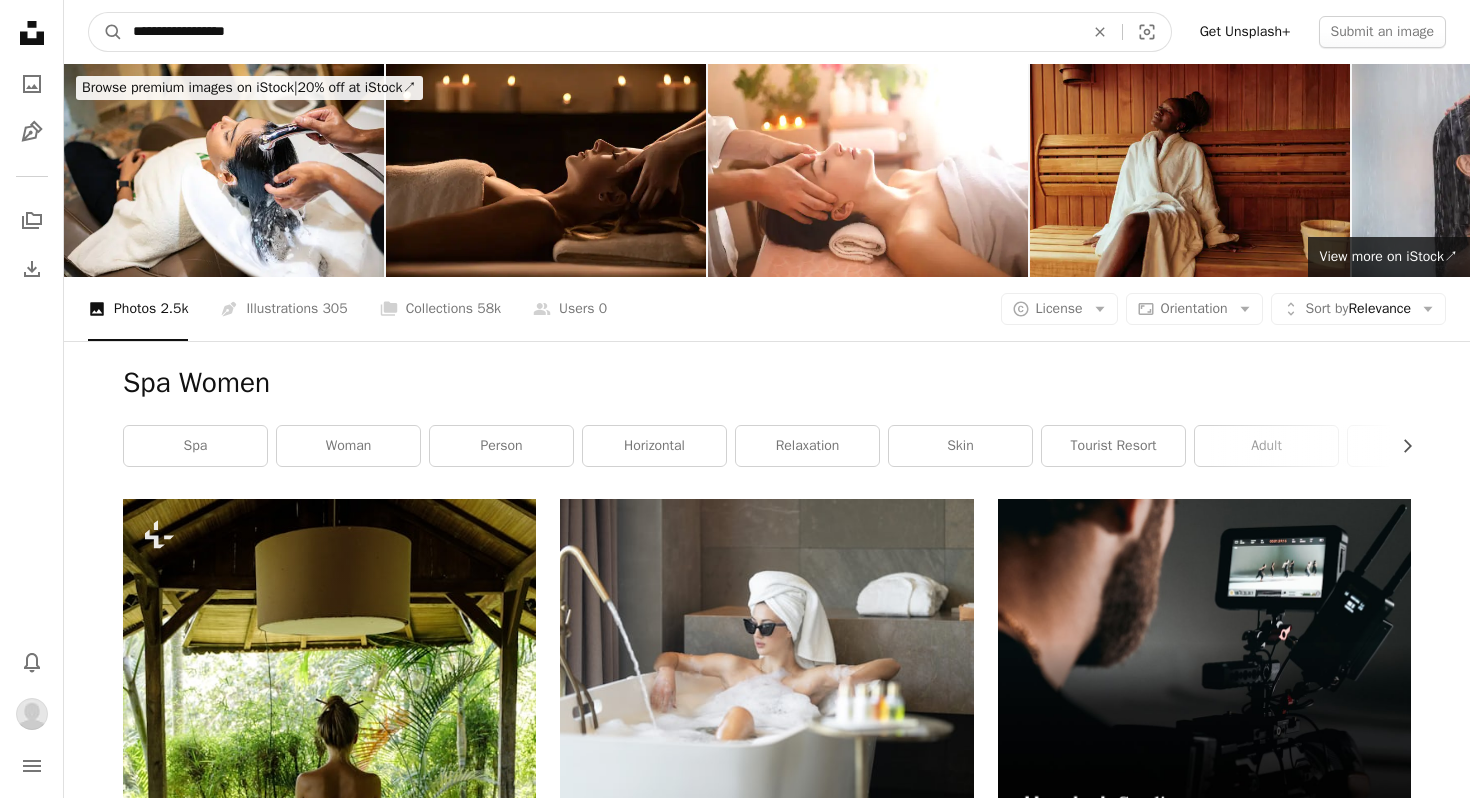 type on "**********" 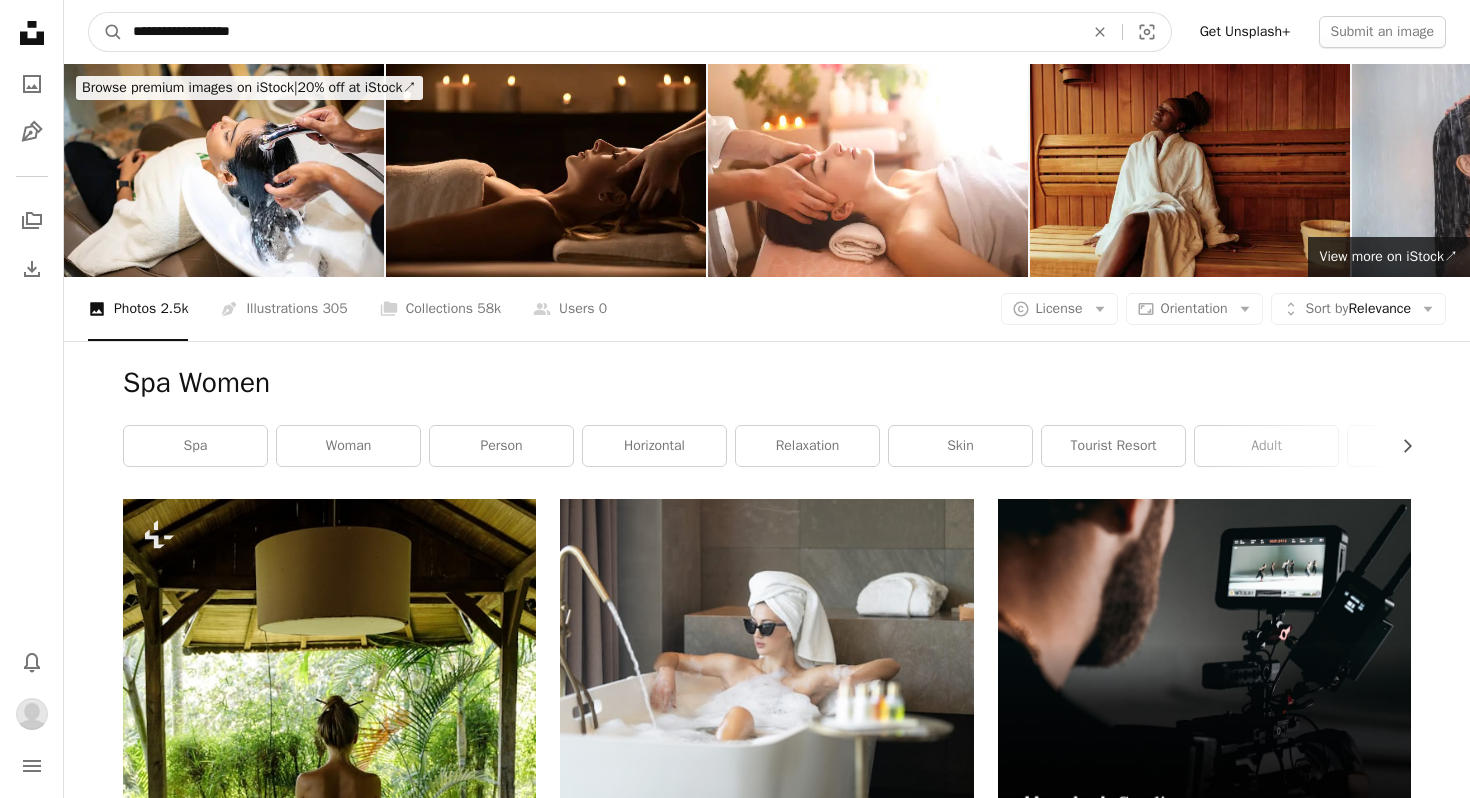 click on "A magnifying glass" at bounding box center [106, 32] 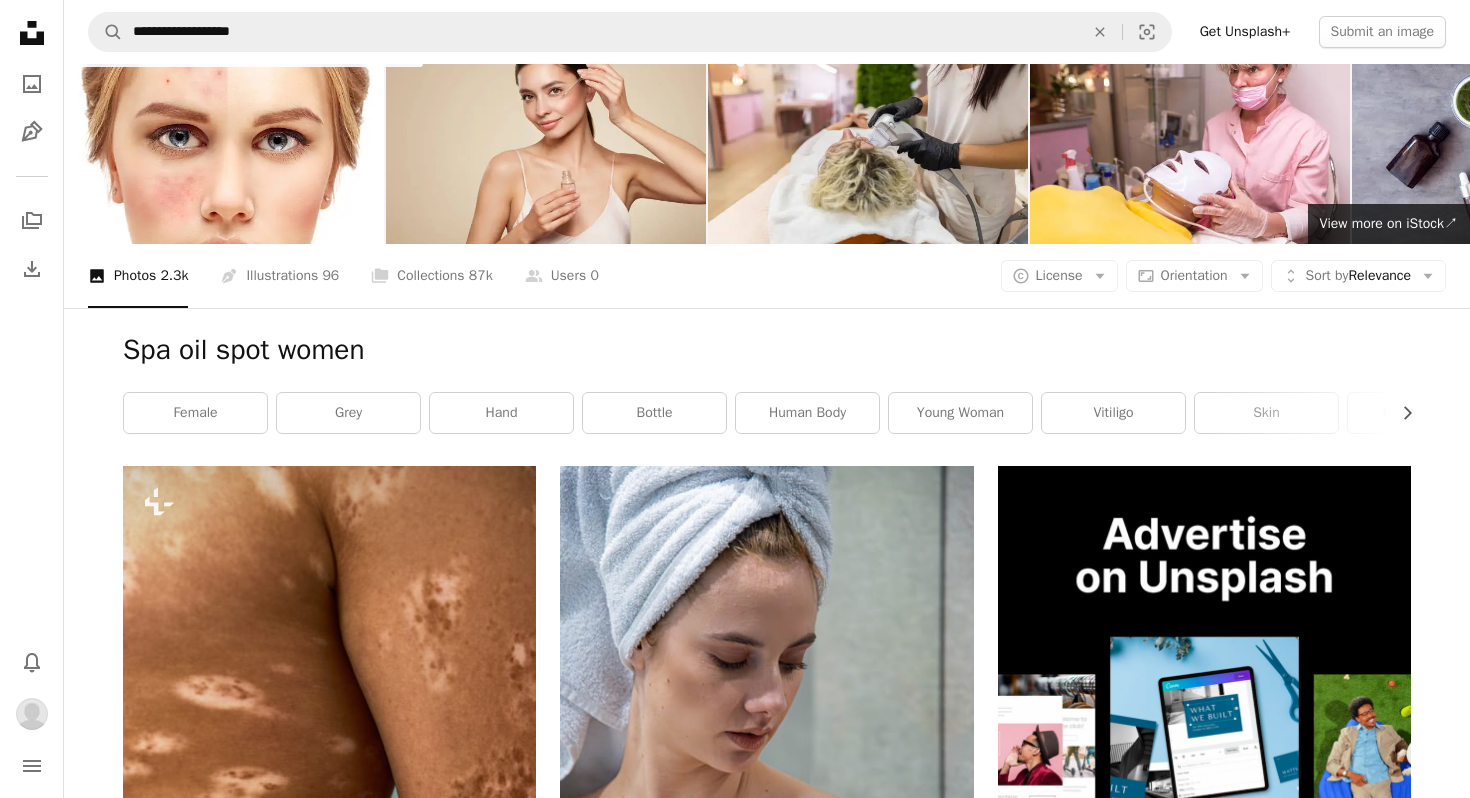 scroll, scrollTop: 35, scrollLeft: 0, axis: vertical 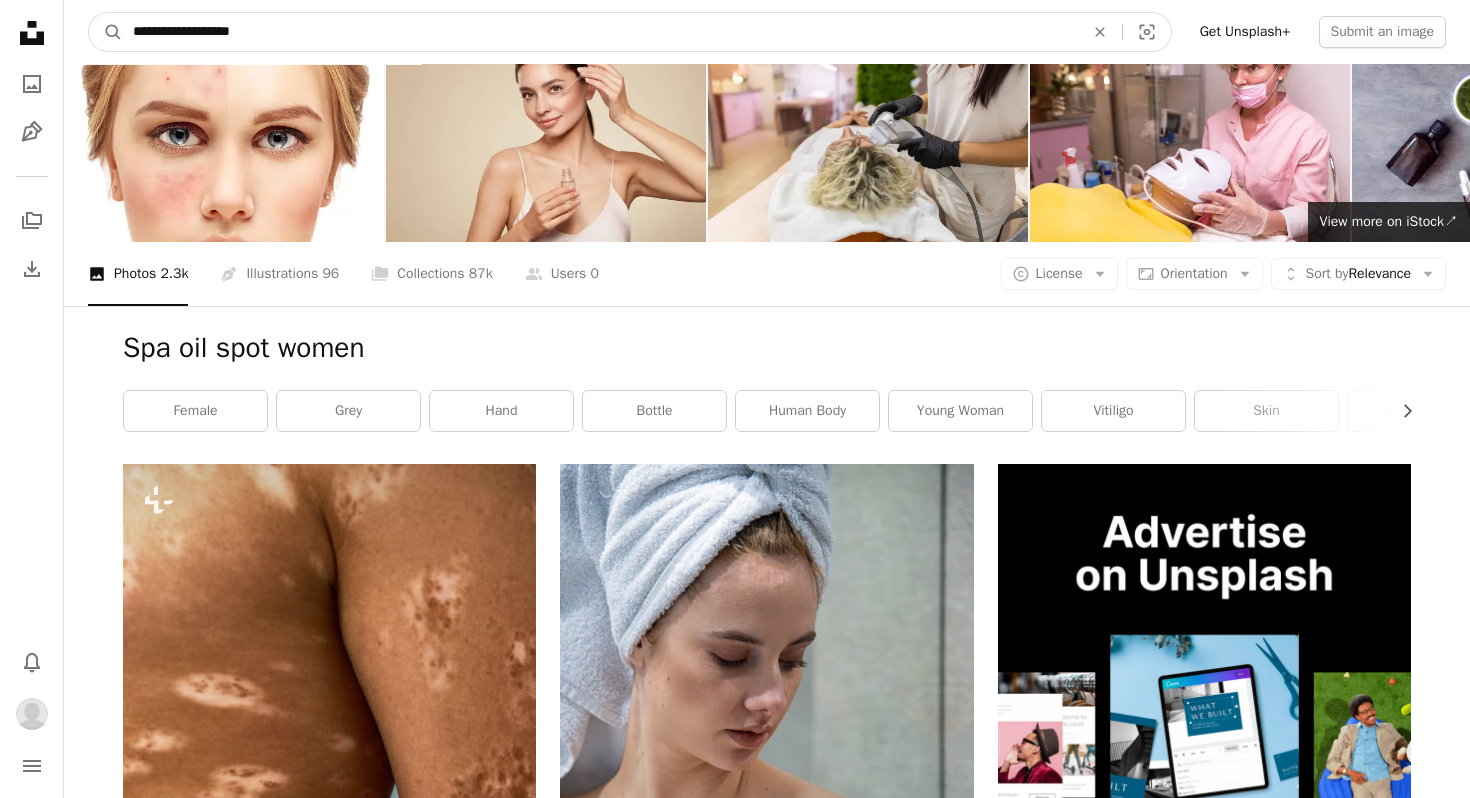 drag, startPoint x: 413, startPoint y: 26, endPoint x: 1, endPoint y: 26, distance: 412 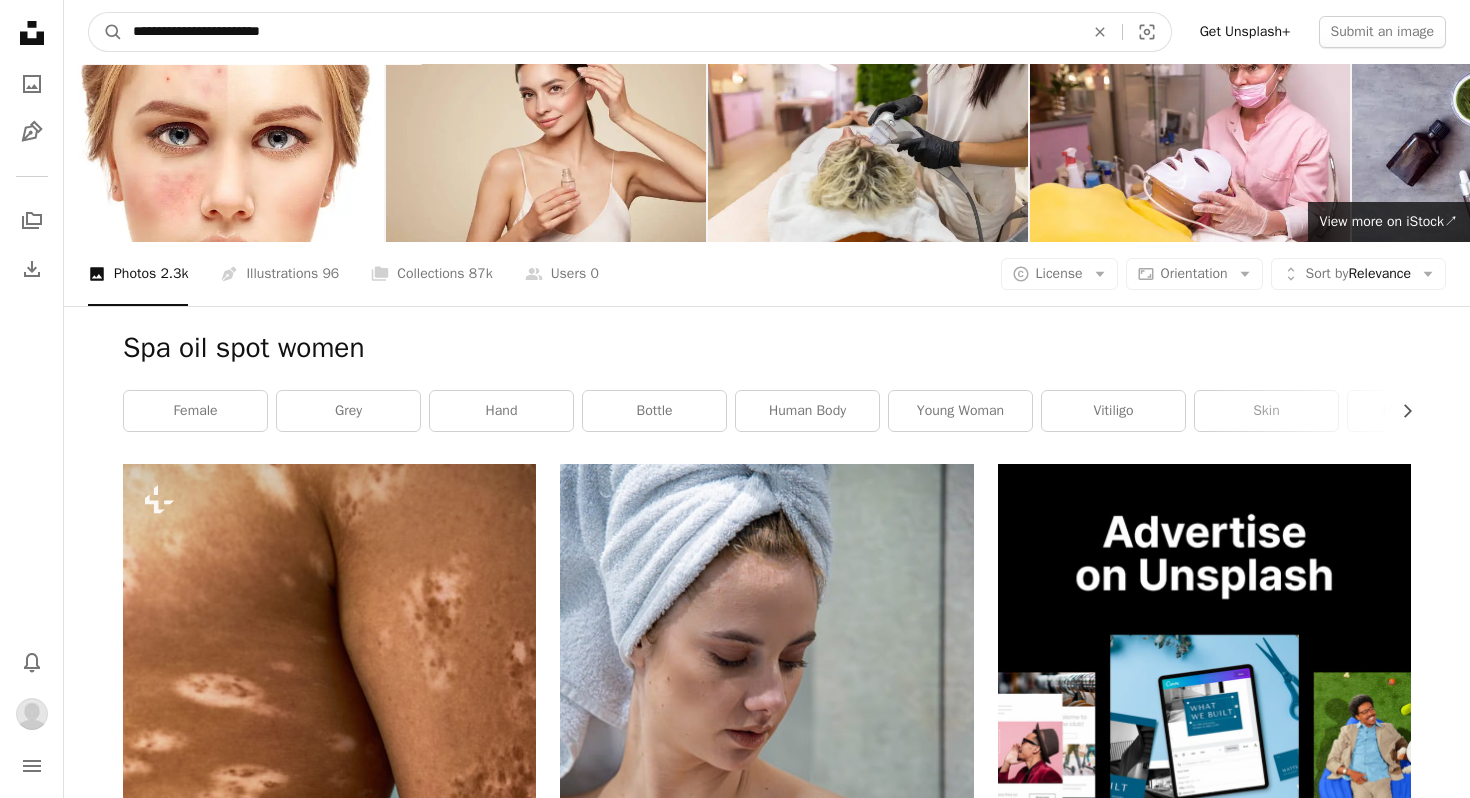 type on "**********" 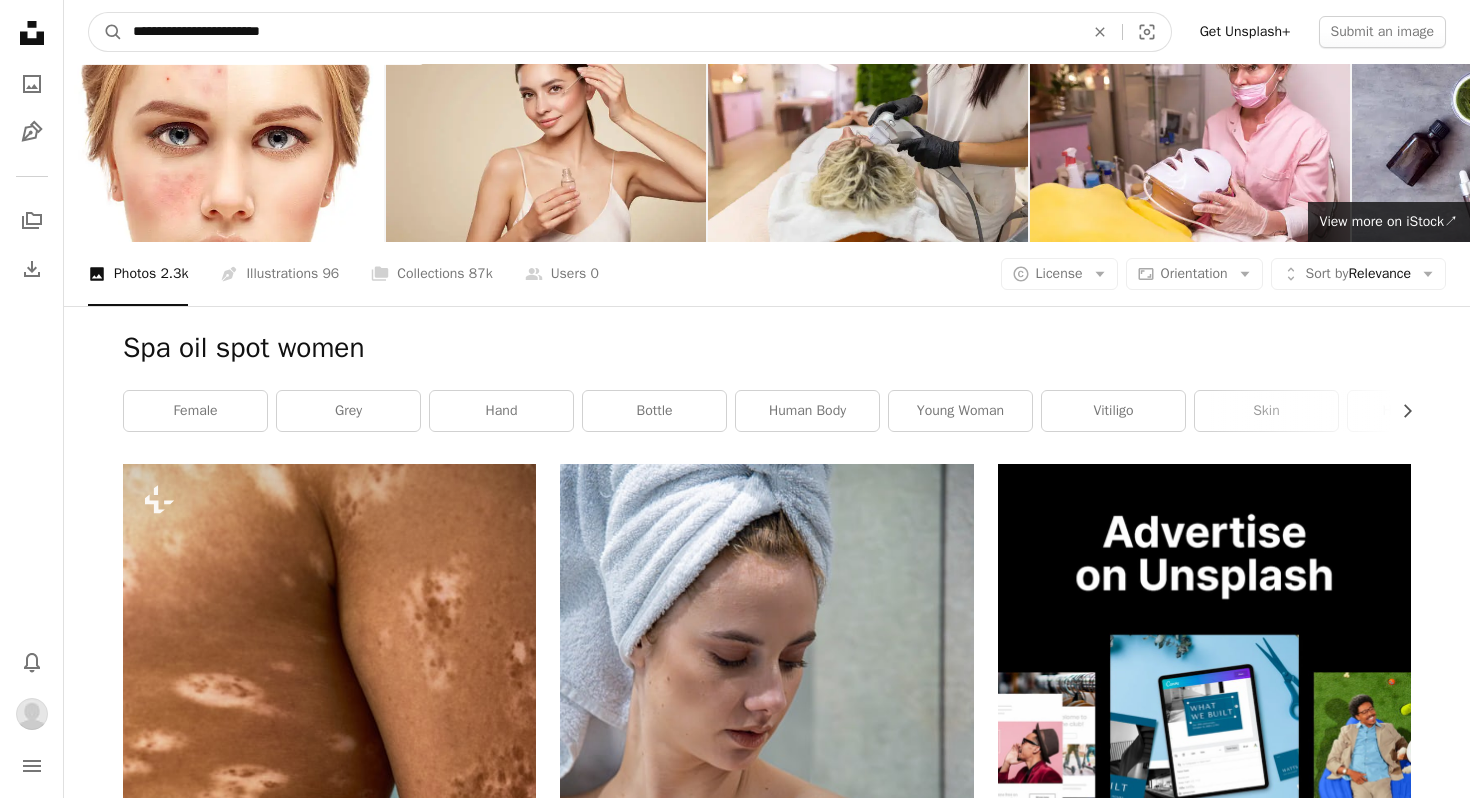 click on "A magnifying glass" at bounding box center [106, 32] 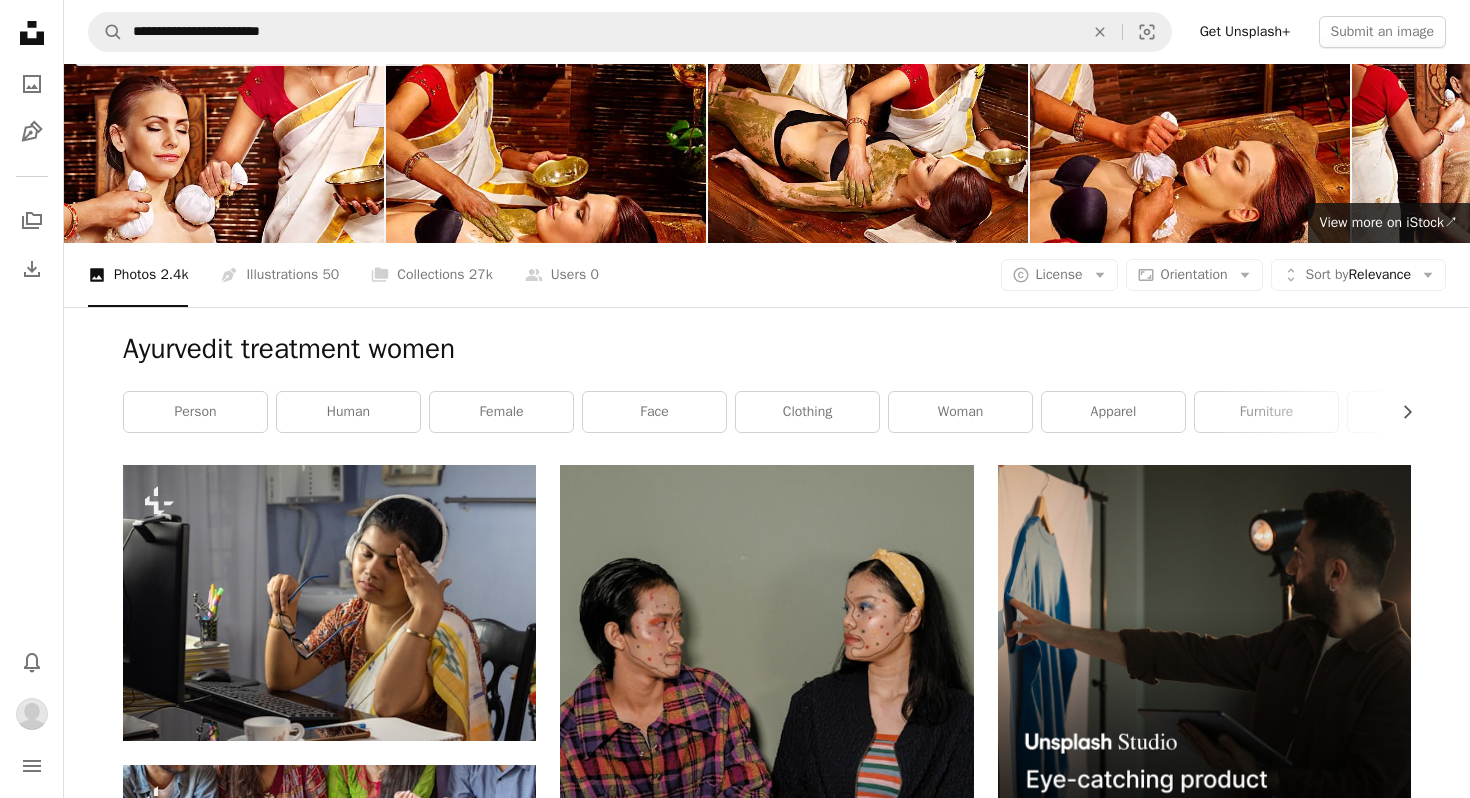 scroll, scrollTop: 0, scrollLeft: 0, axis: both 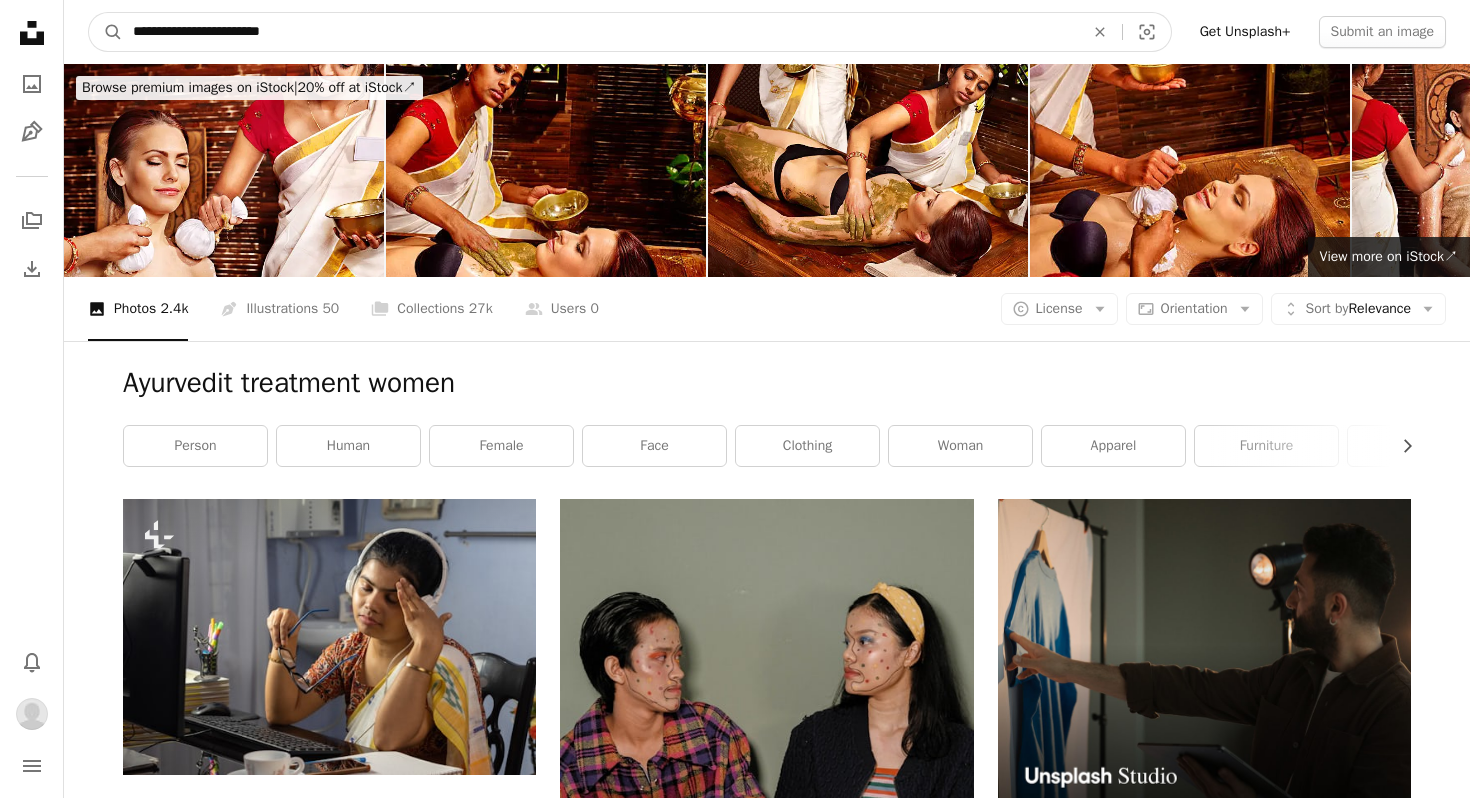 drag, startPoint x: 266, startPoint y: 30, endPoint x: 333, endPoint y: 30, distance: 67 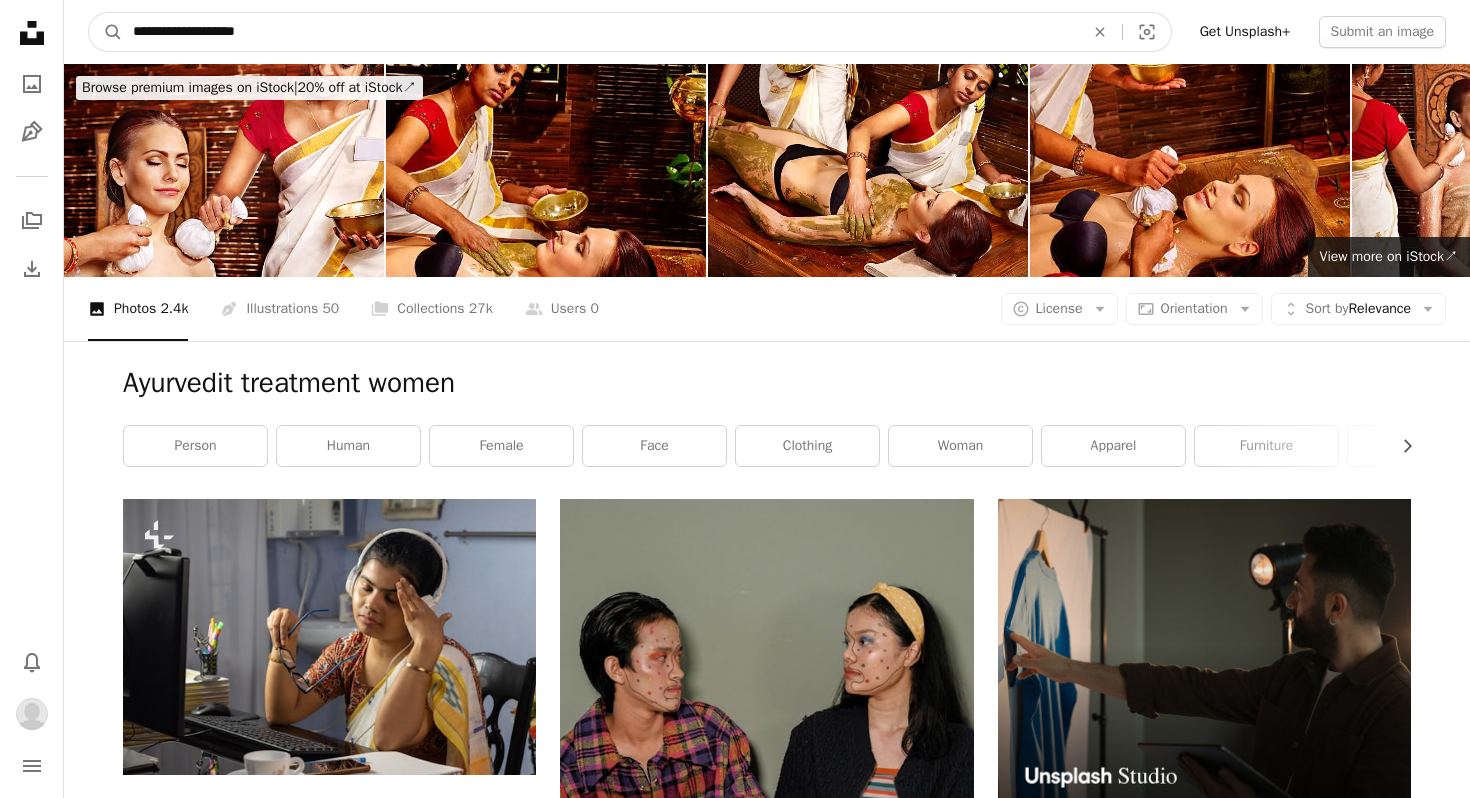 click on "A magnifying glass" at bounding box center [106, 32] 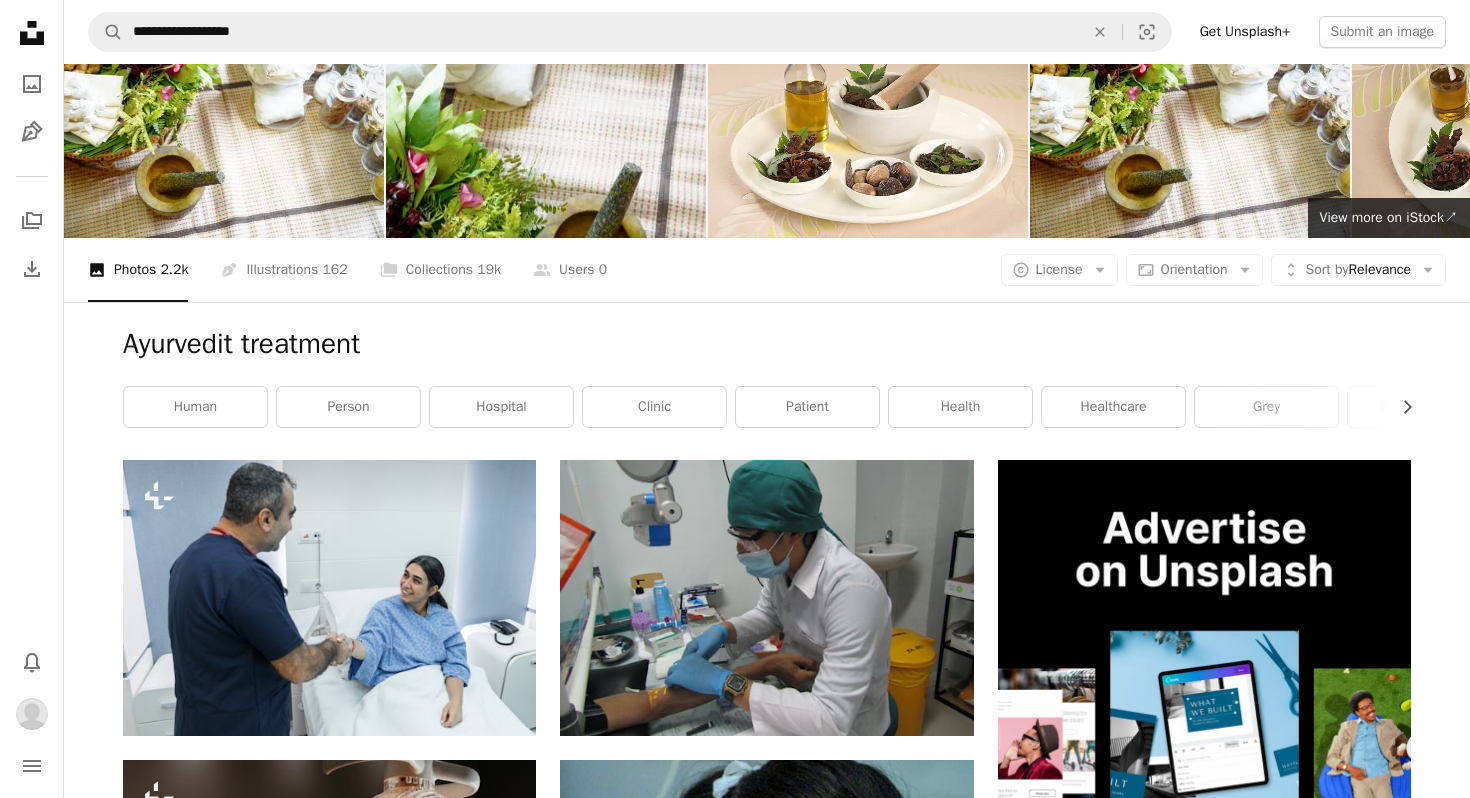 scroll, scrollTop: 0, scrollLeft: 0, axis: both 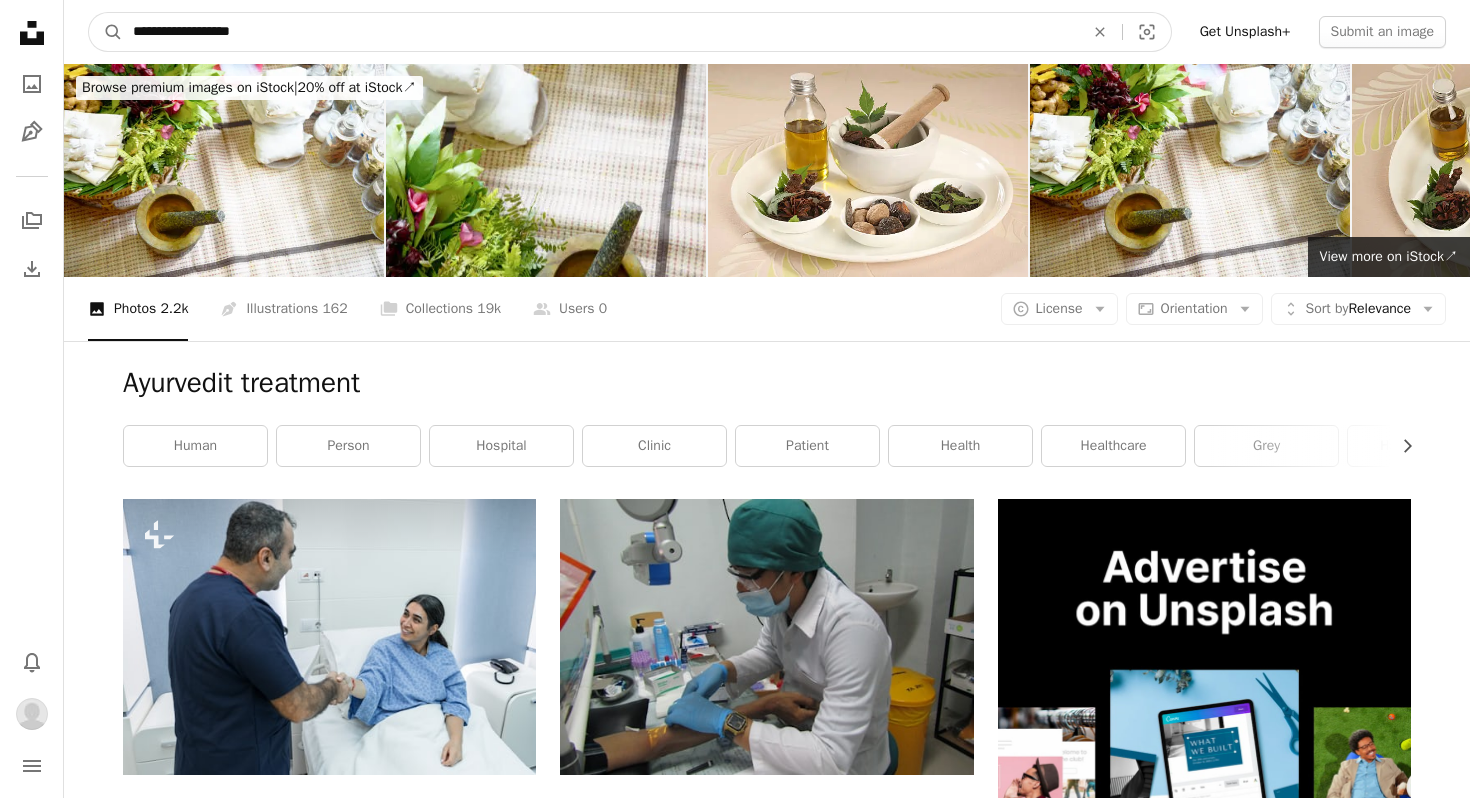 click on "**********" at bounding box center (600, 32) 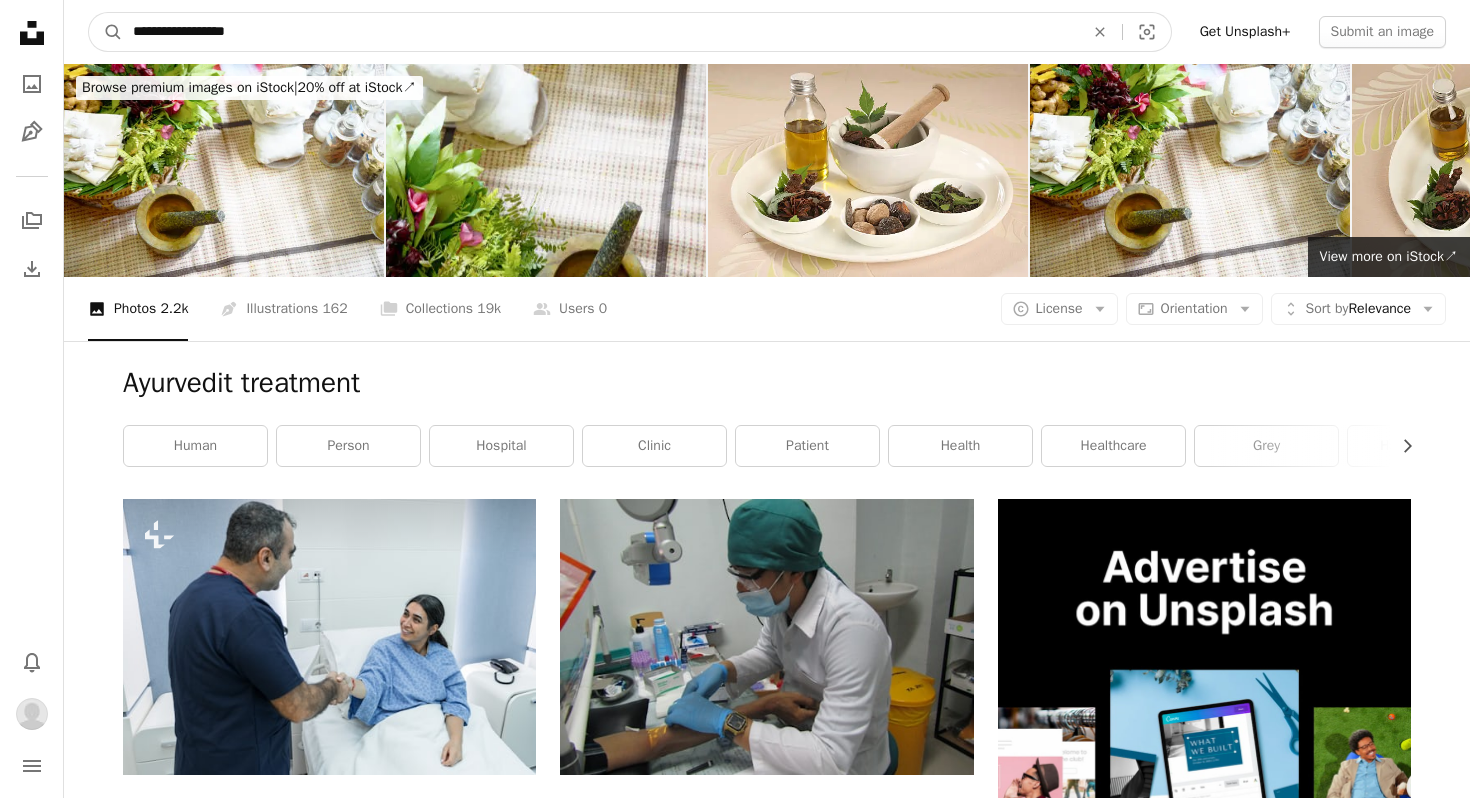 type on "**********" 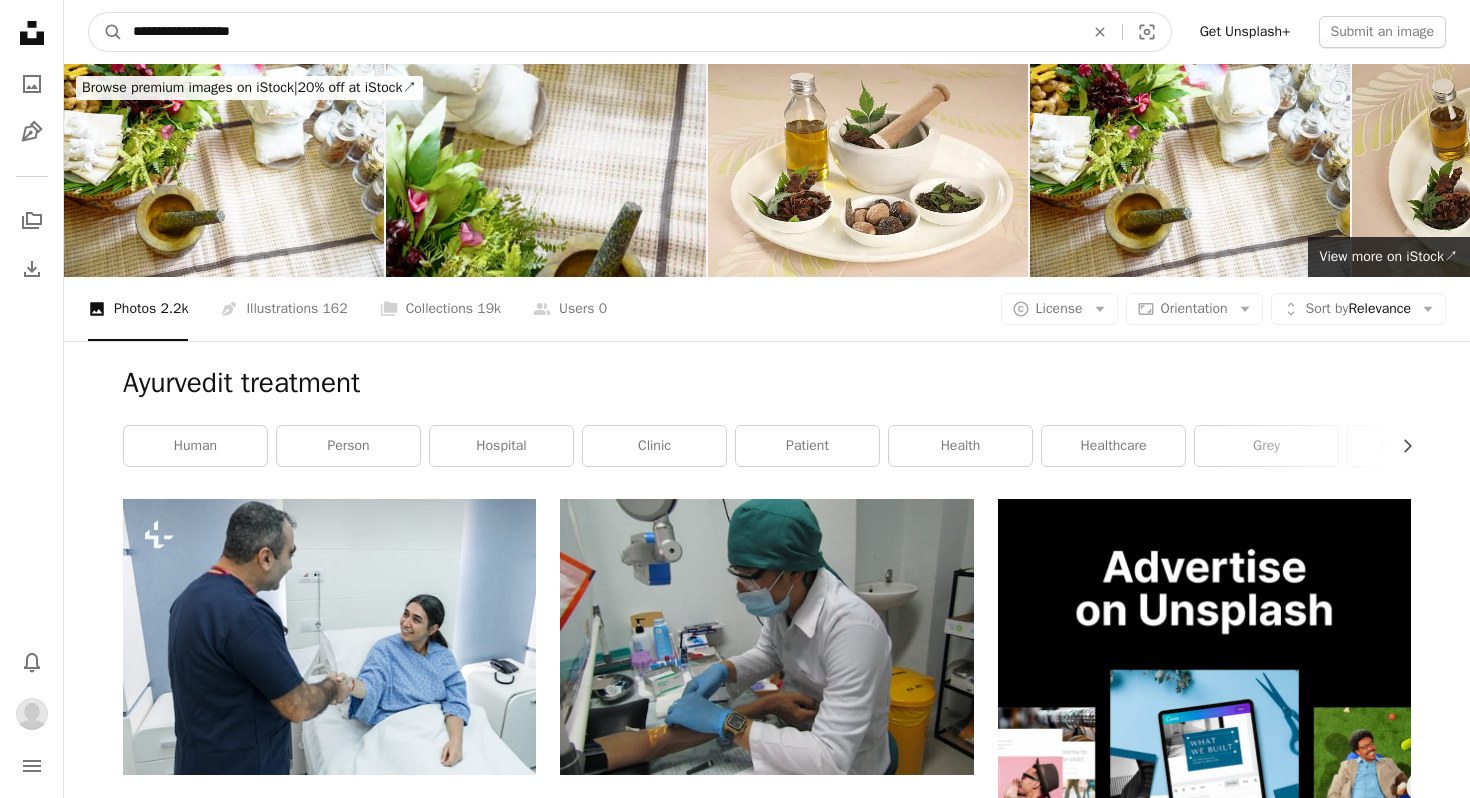 click on "A magnifying glass" at bounding box center [106, 32] 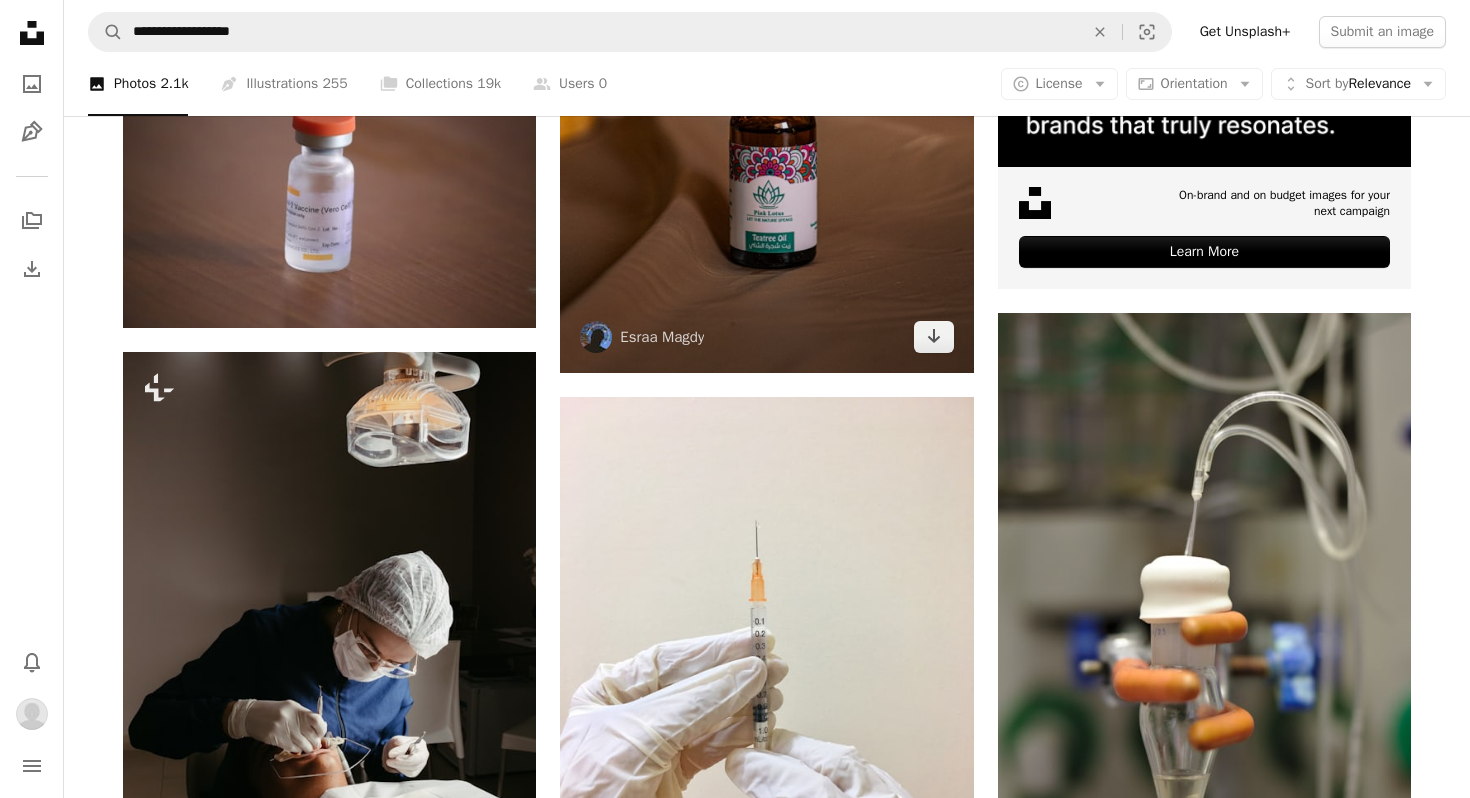 scroll, scrollTop: 0, scrollLeft: 0, axis: both 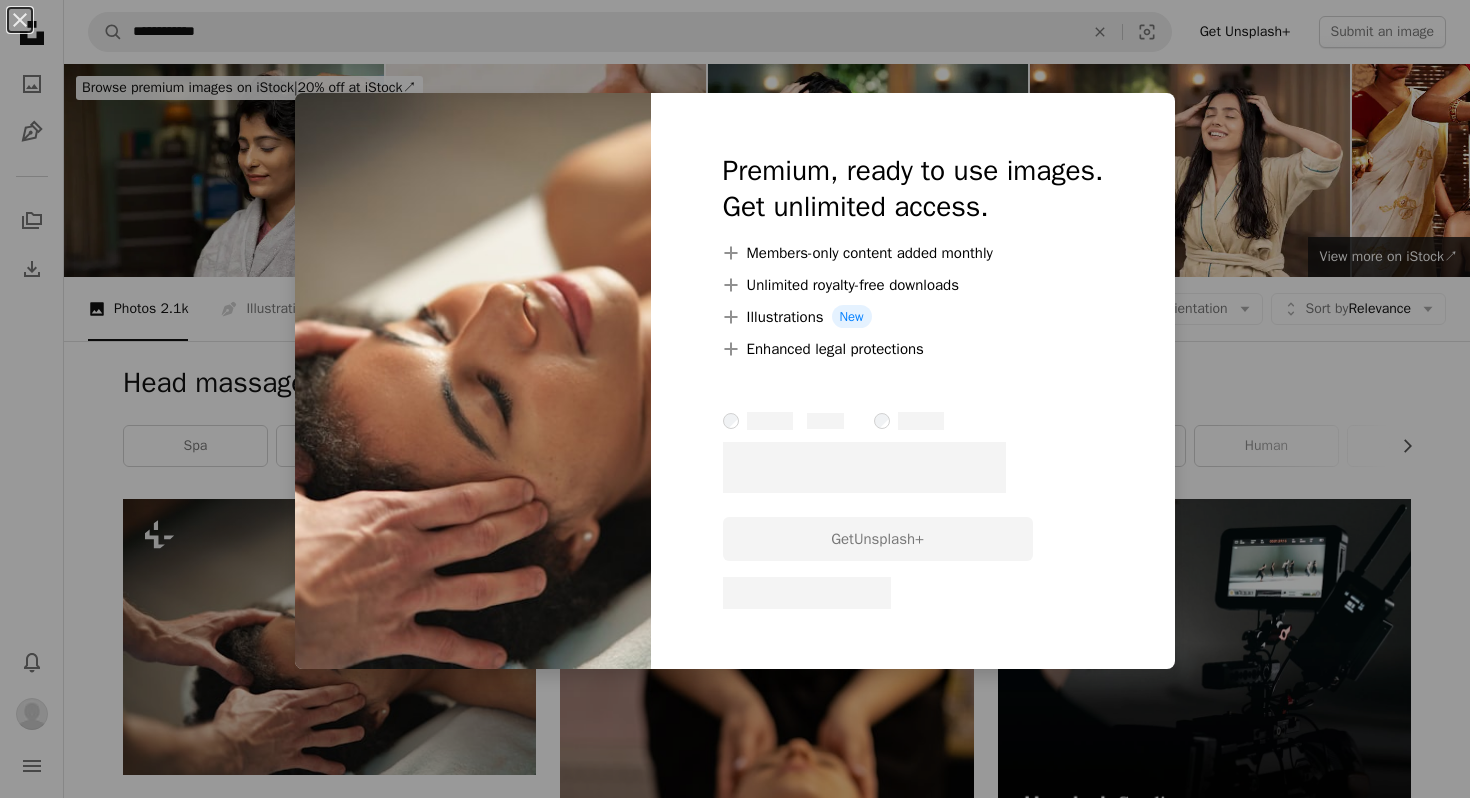 click on "An X shape Premium, ready to use images. Get unlimited access. A plus sign Members-only content added monthly A plus sign Unlimited royalty-free downloads A plus sign Illustrations  New A plus sign Enhanced legal protections – –––– – –––– – –––– – –––– ––––. Get  Unsplash+ –     –  –––– – ––– –––– –  –––– –– –     –  –––– – ––– –––– –  –––– ––" at bounding box center (735, 399) 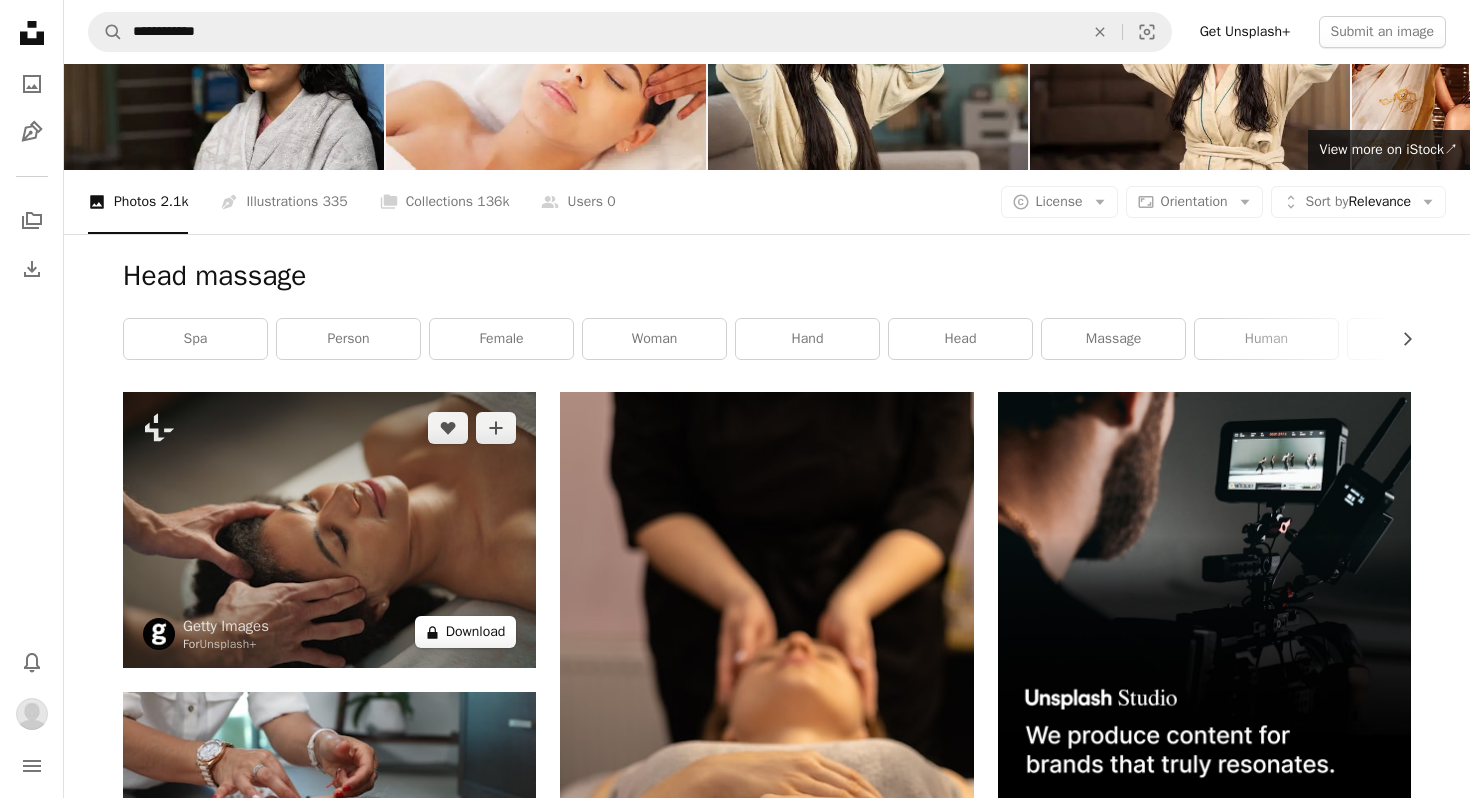 scroll, scrollTop: 226, scrollLeft: 0, axis: vertical 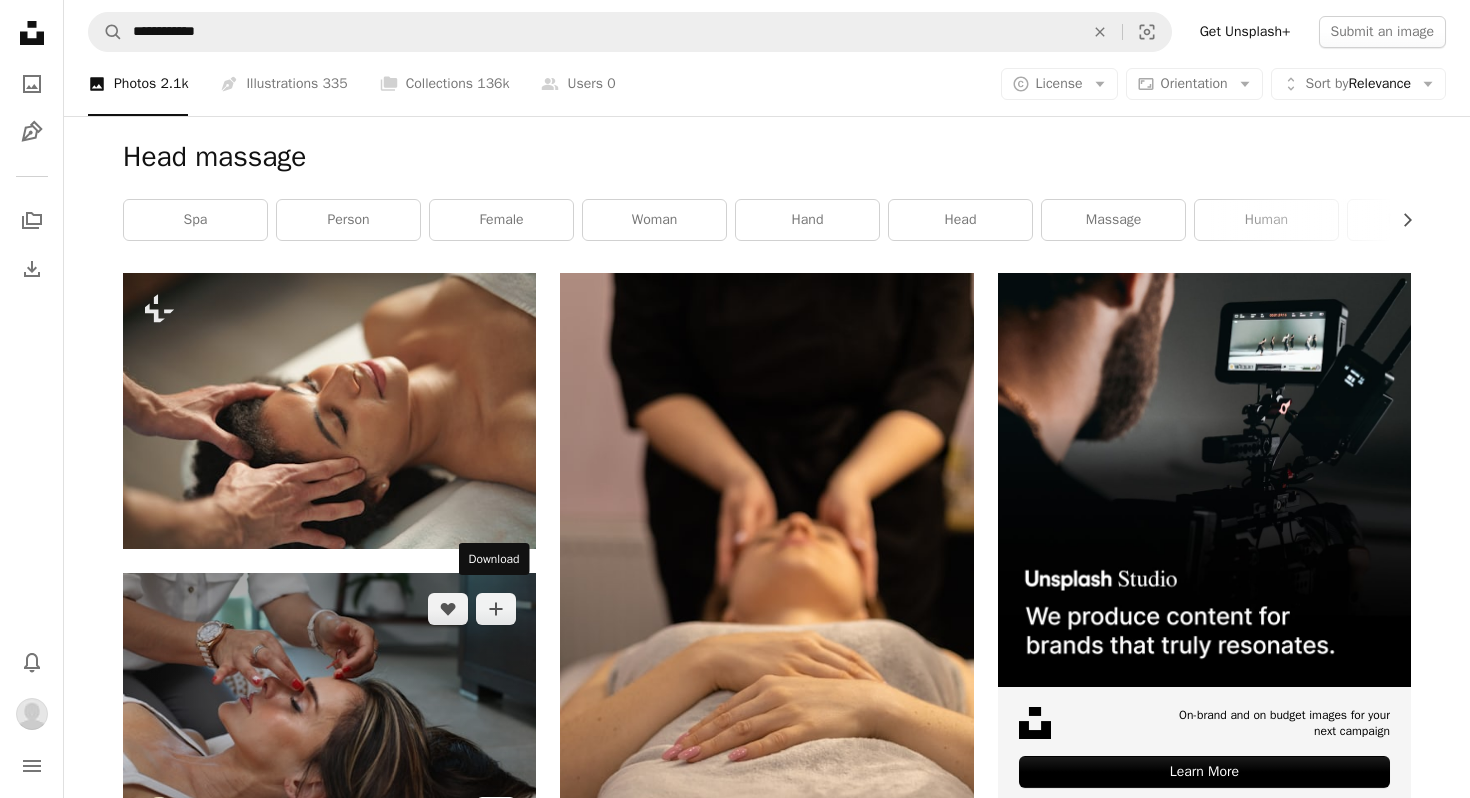 click on "Arrow pointing down" 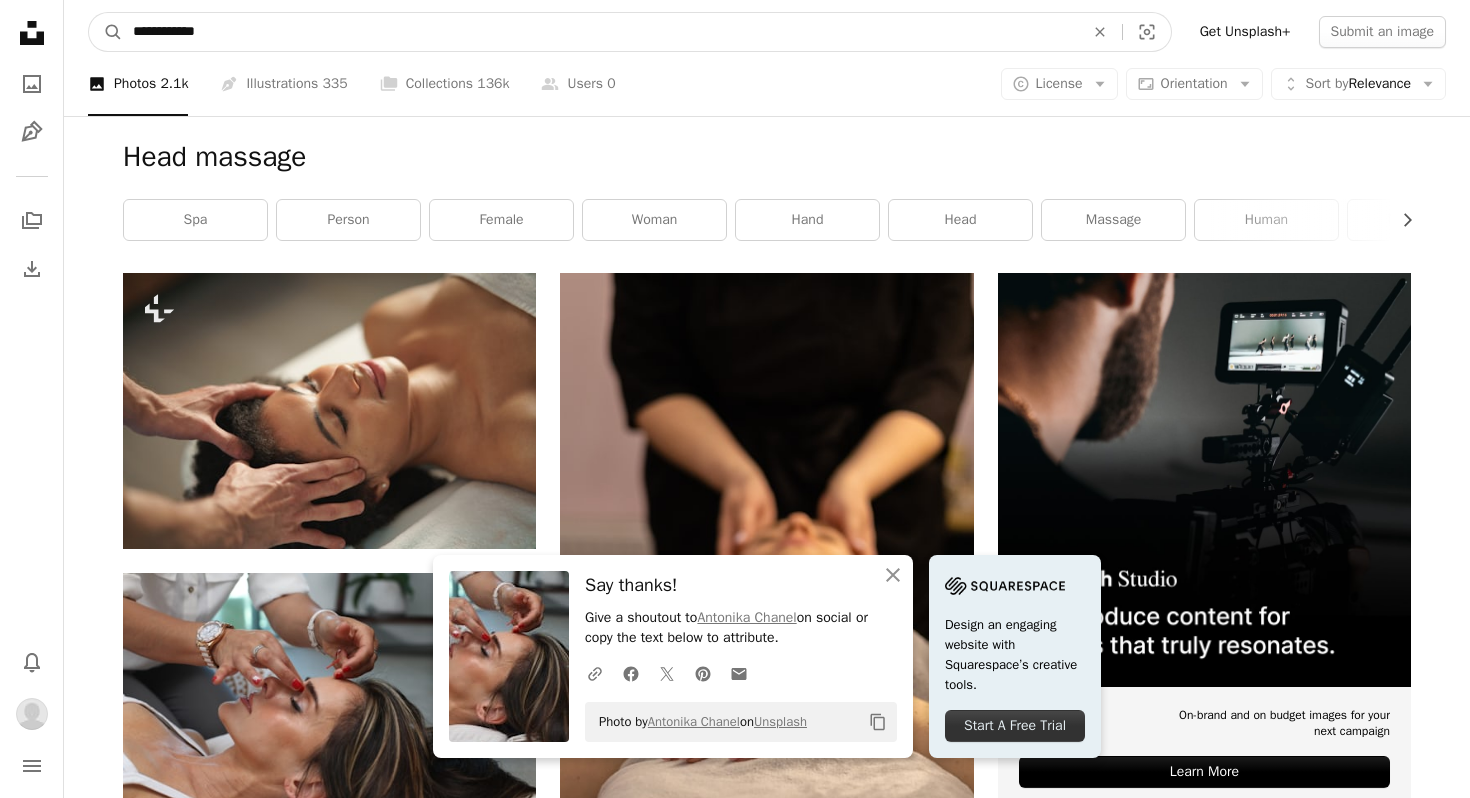 click on "**********" at bounding box center [600, 32] 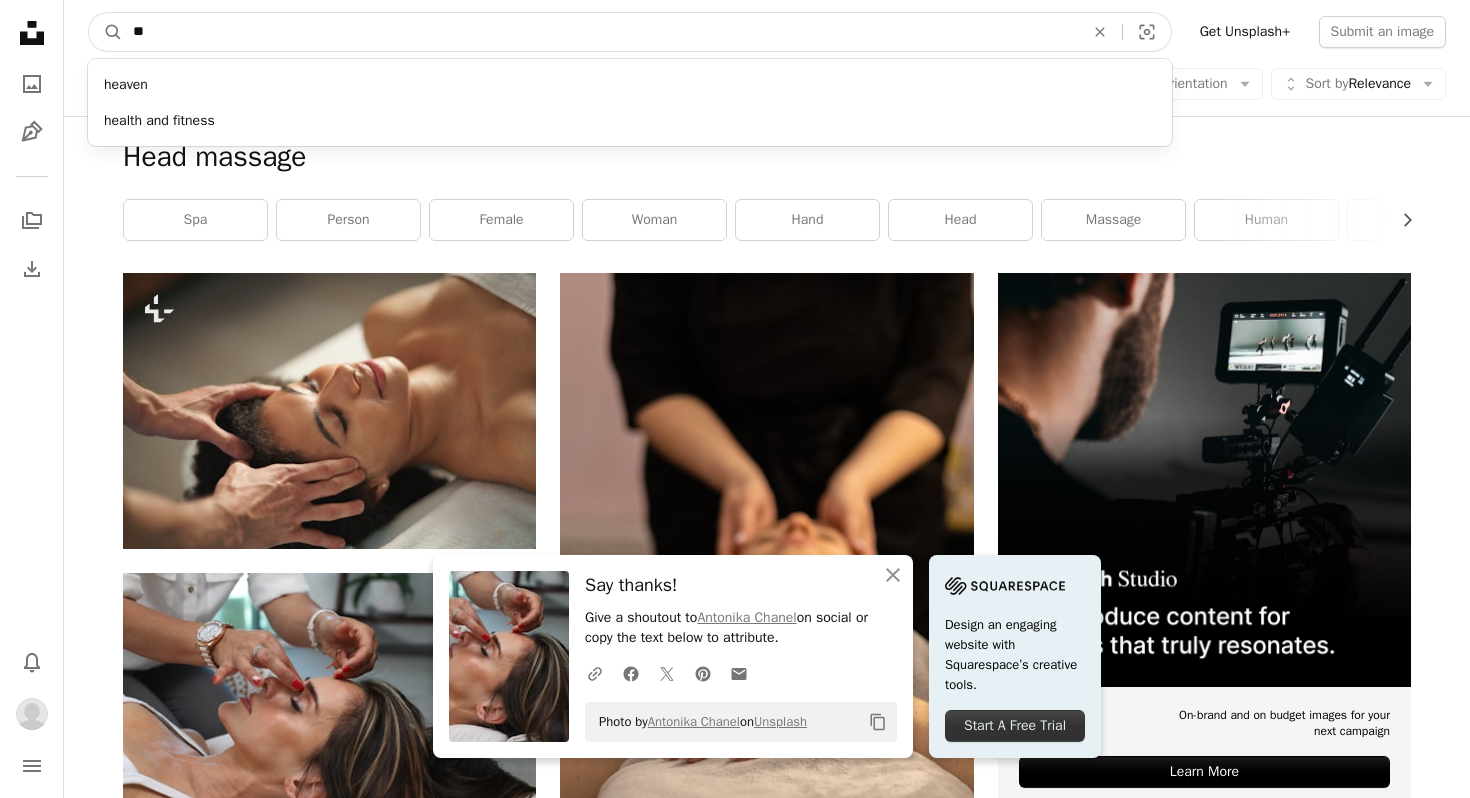 type on "*" 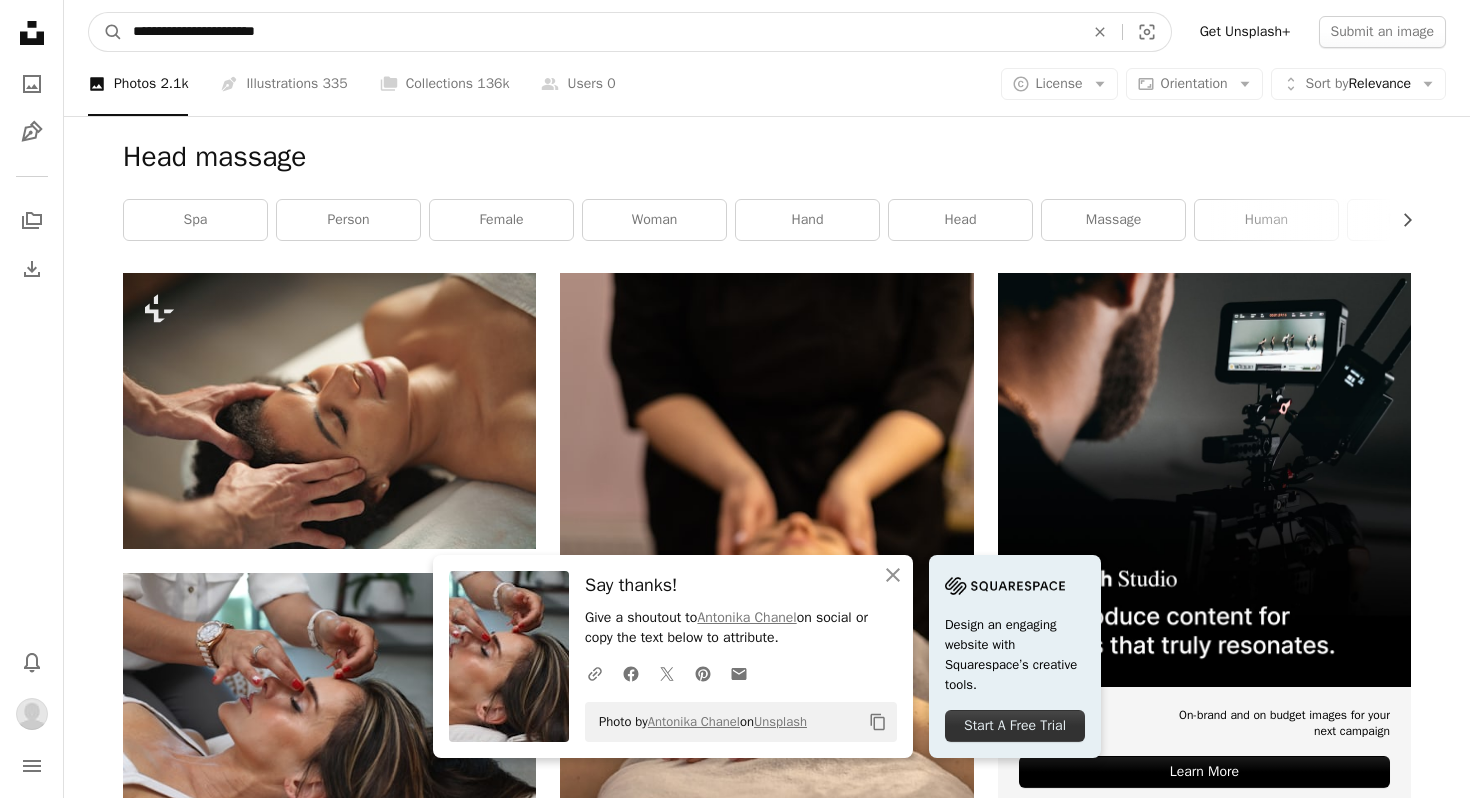 type on "**********" 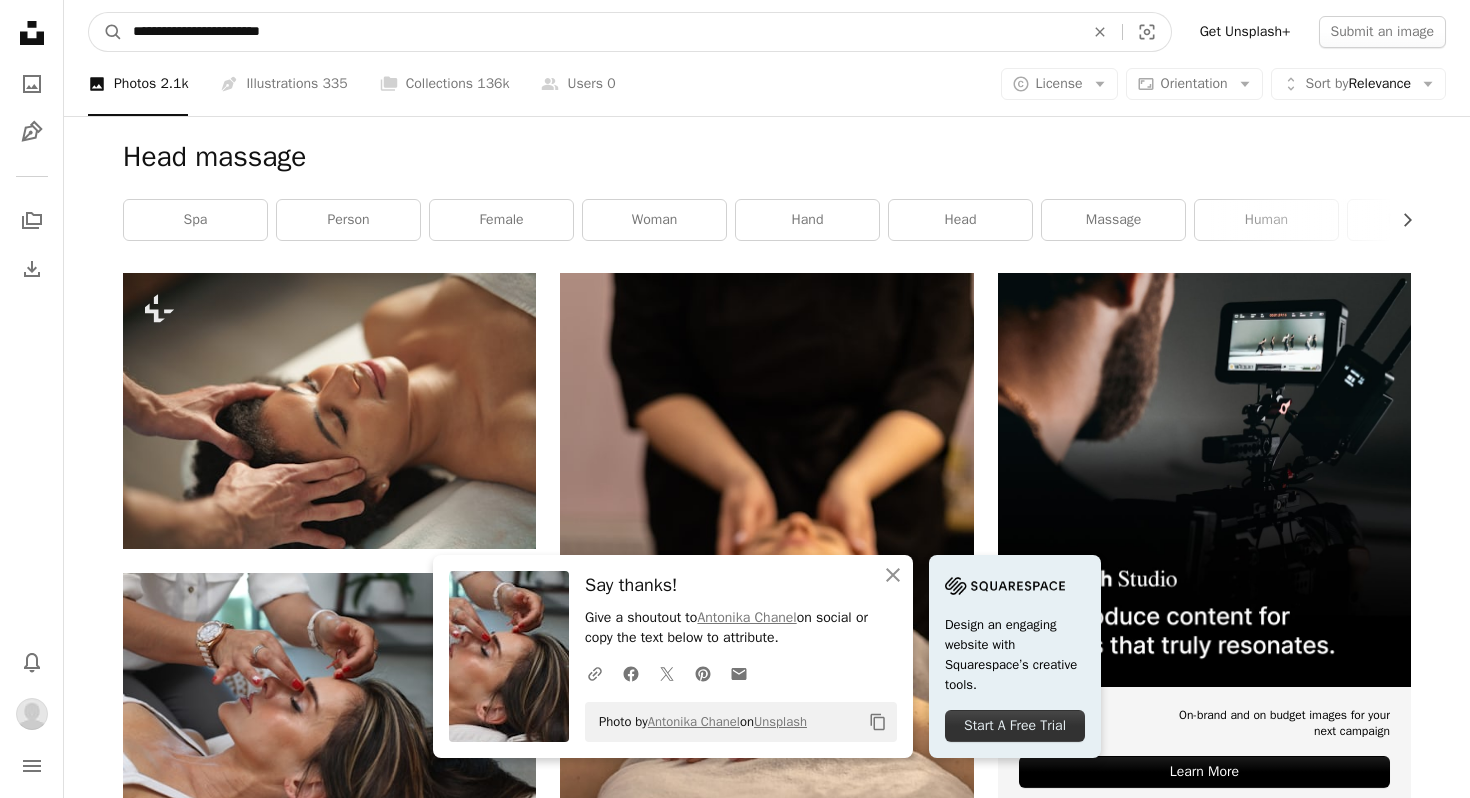 click on "A magnifying glass" at bounding box center [106, 32] 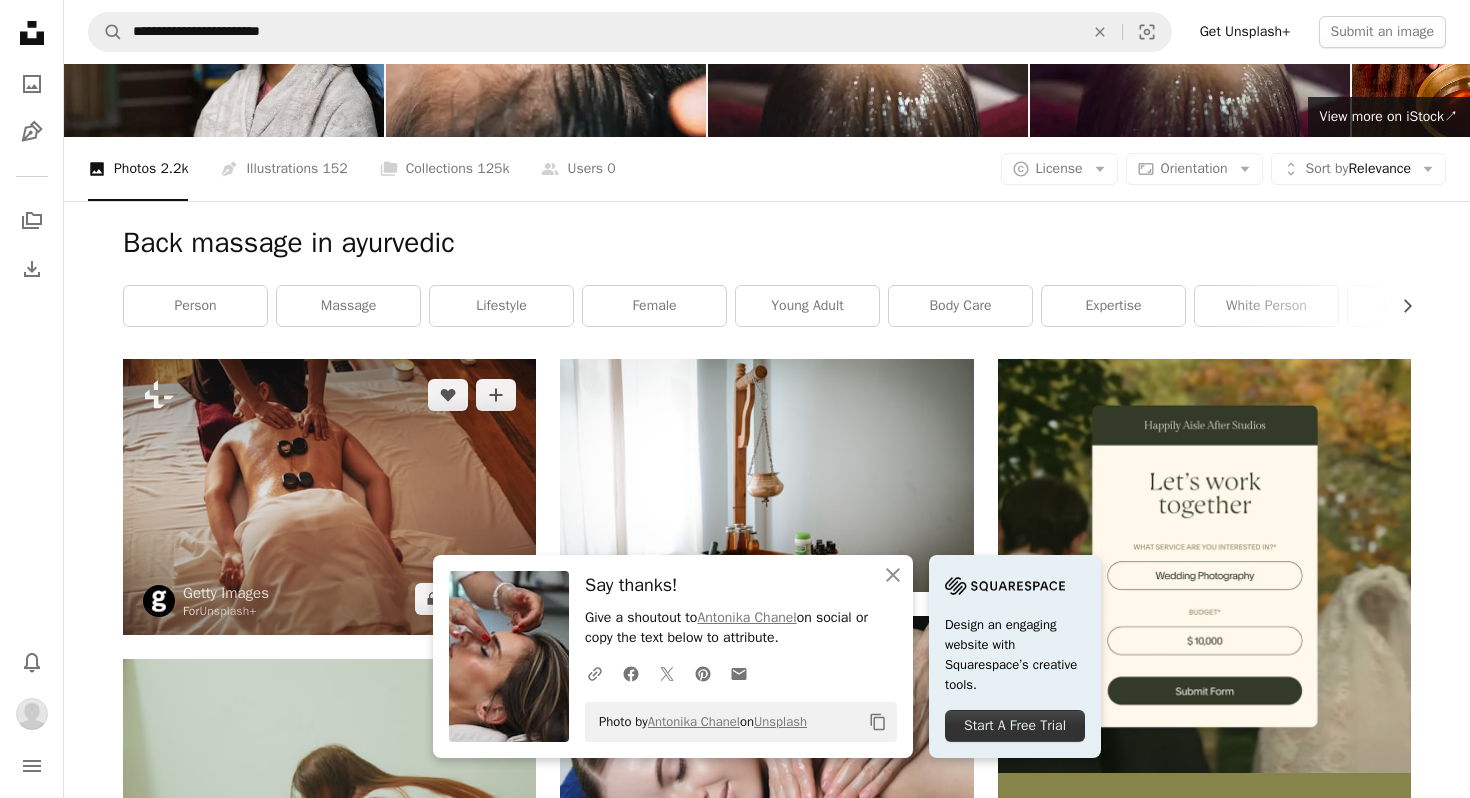 scroll, scrollTop: 378, scrollLeft: 0, axis: vertical 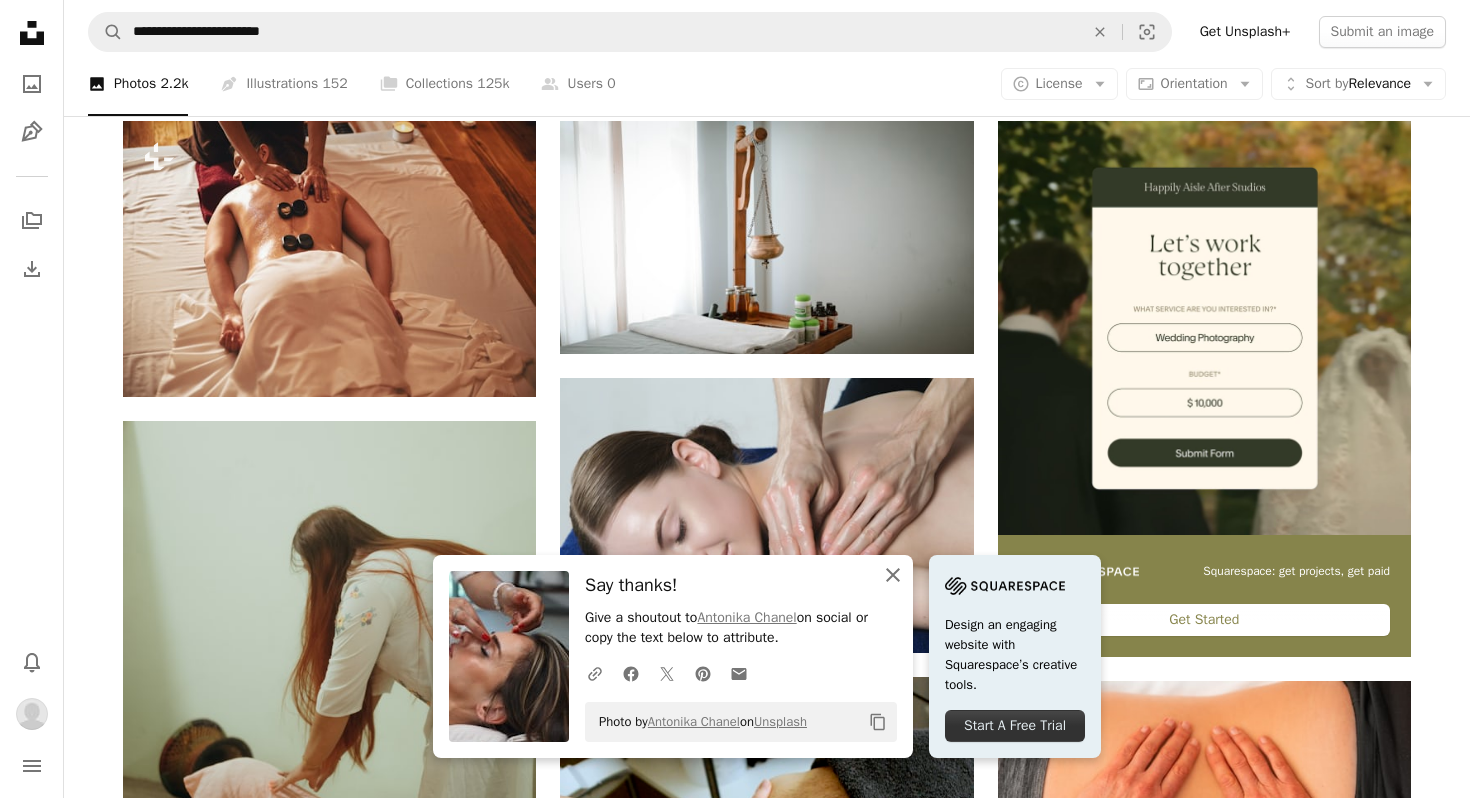 click on "An X shape" 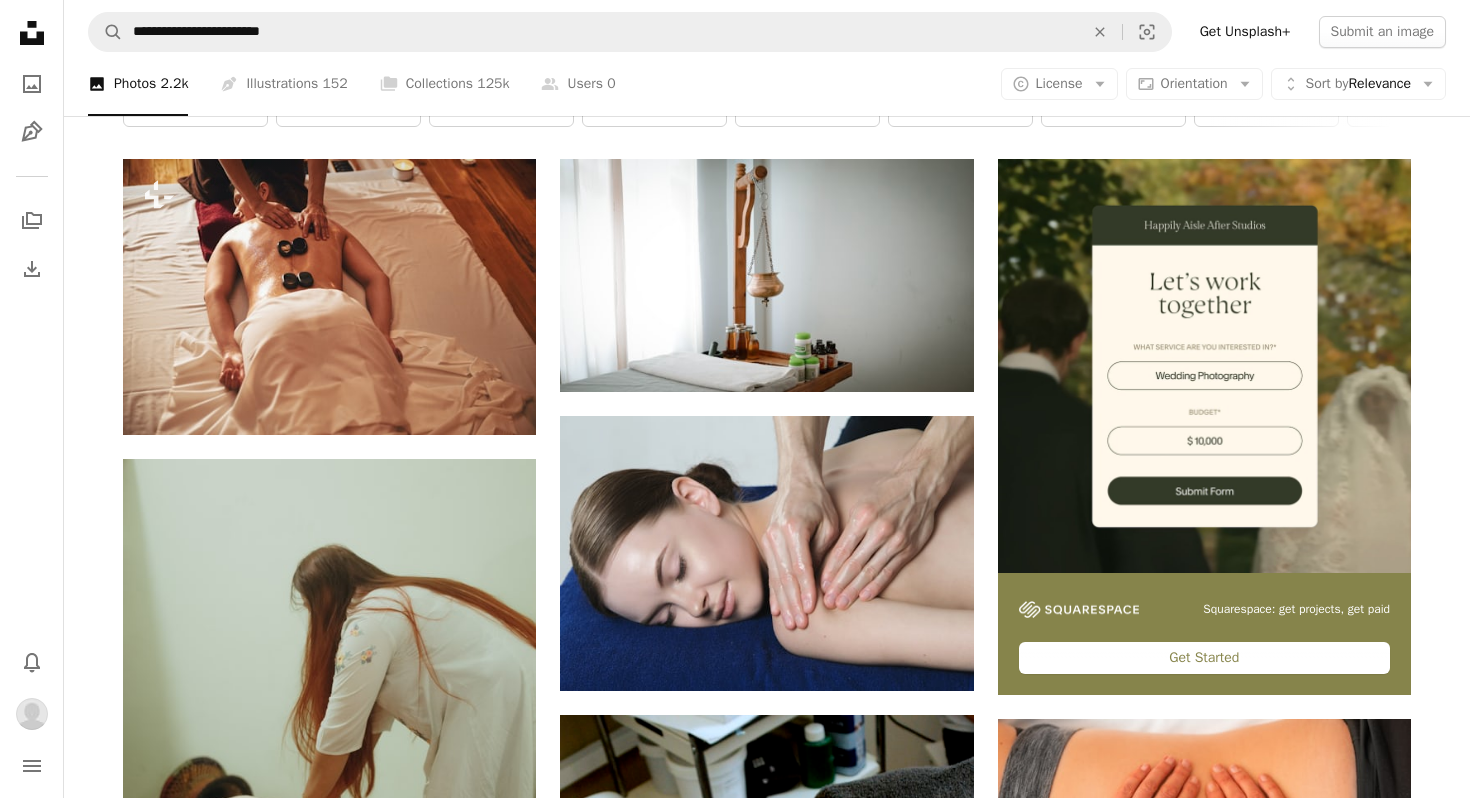 scroll, scrollTop: 0, scrollLeft: 0, axis: both 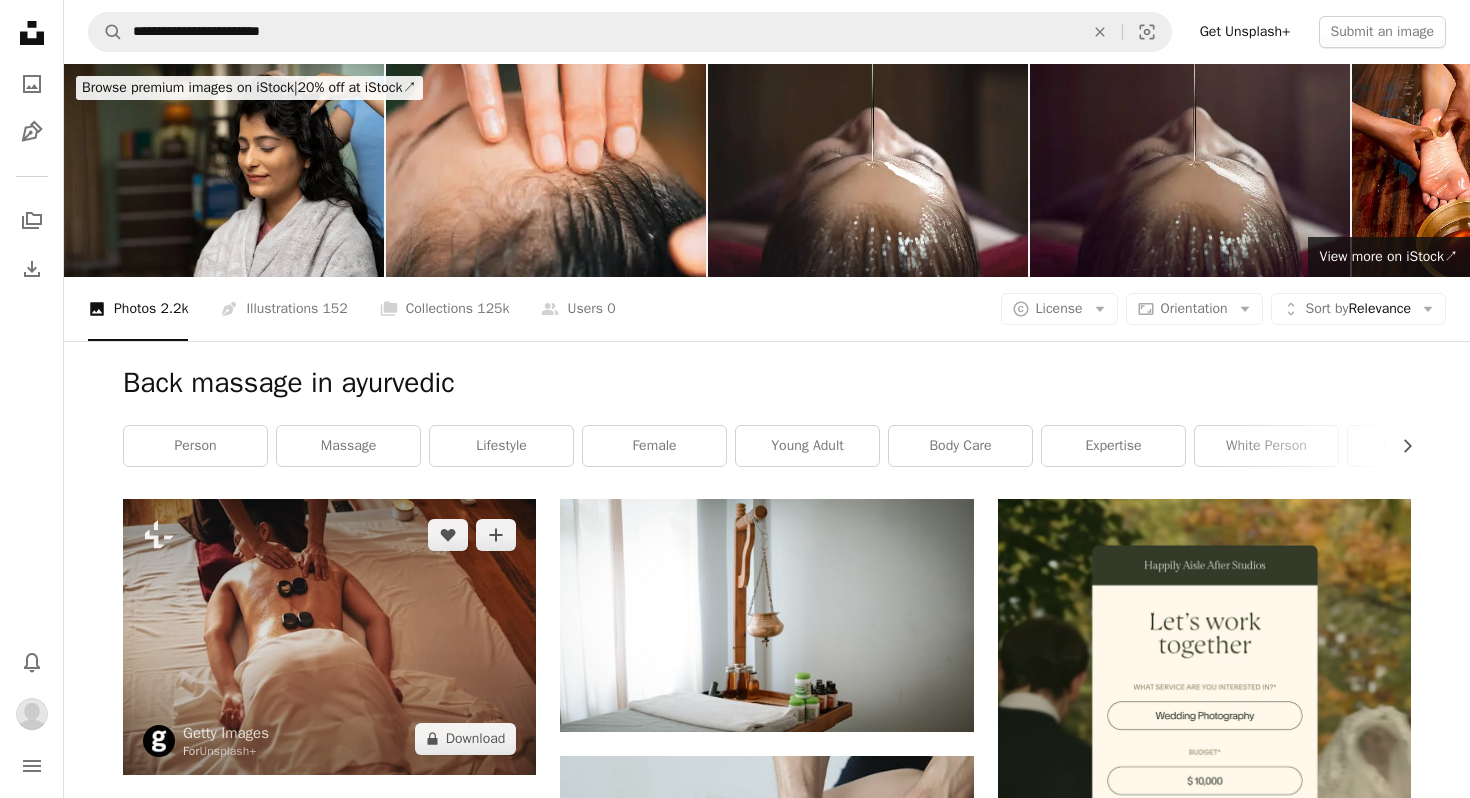click at bounding box center [329, 636] 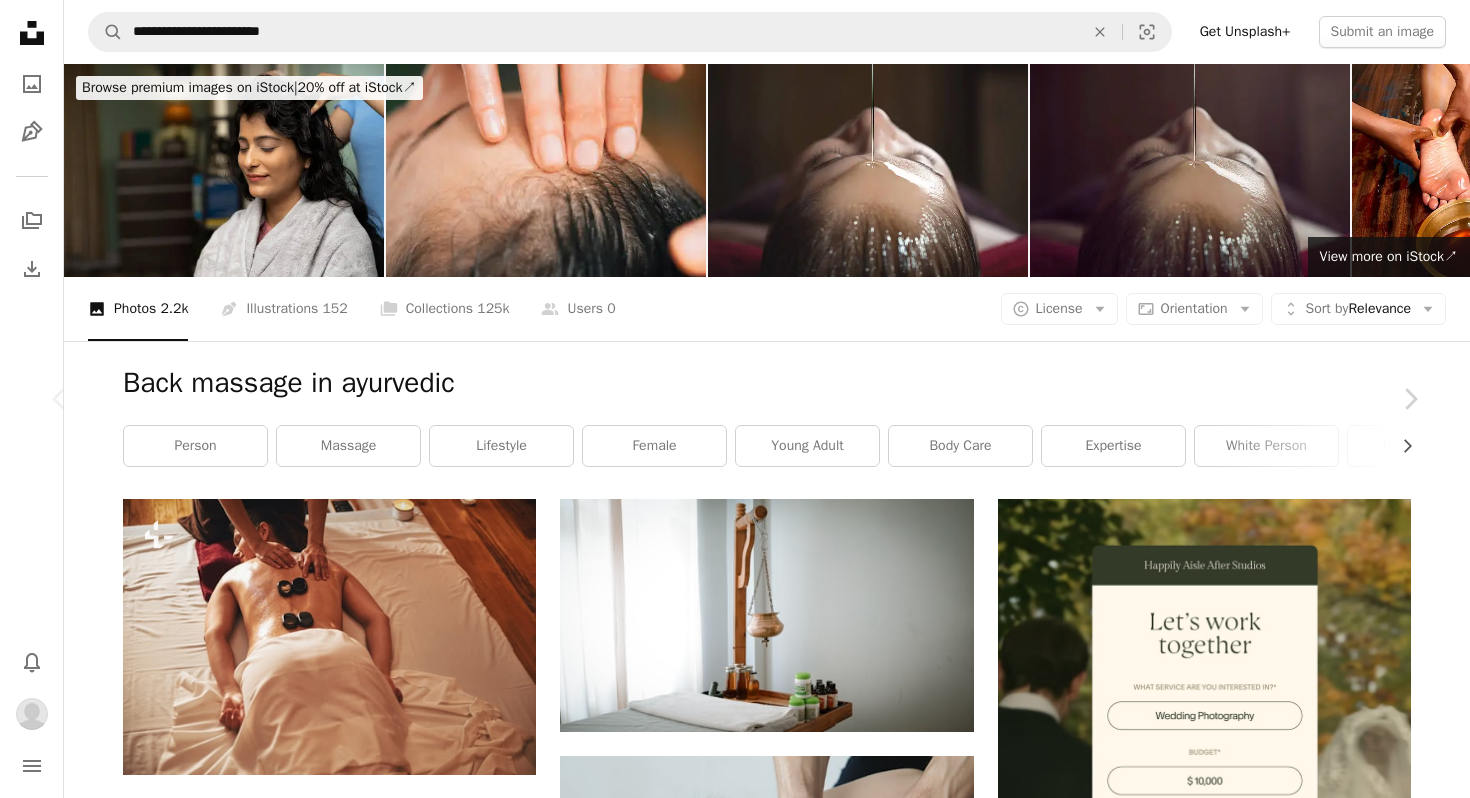 click on "An X shape Chevron left Chevron right Getty Images For Unsplash+ A heart A plus sign A lock Download Zoom in A forward-right arrow Share More Actions Calendar outlined Published on August 28, 2022 Safety Licensed under the Unsplash+ License living room beauty blanket mattress indoors females beauty spa occupation lying down lifestyles human skin massage therapist rear view applying covering grey Related images Plus sign for Unsplash+ A heart A plus sign Getty Images For Unsplash+ A lock Plus sign for Unsplash+ A heart A plus sign Getty Images For Unsplash+ A lock Plus sign for Unsplash+ A heart A plus sign Getty Images For Unsplash+ A lock Plus sign for Unsplash+ A heart A plus sign Getty Images For Unsplash+ A lock Plus sign for Unsplash+ A heart A plus sign Getty Images For Unsplash+ A lock Plus sign for Unsplash+ A heart A plus sign Getty Images For Unsplash+ A lock Plus sign for Unsplash+ A heart A plus sign Getty Images For Unsplash+ A lock" at bounding box center [735, 4857] 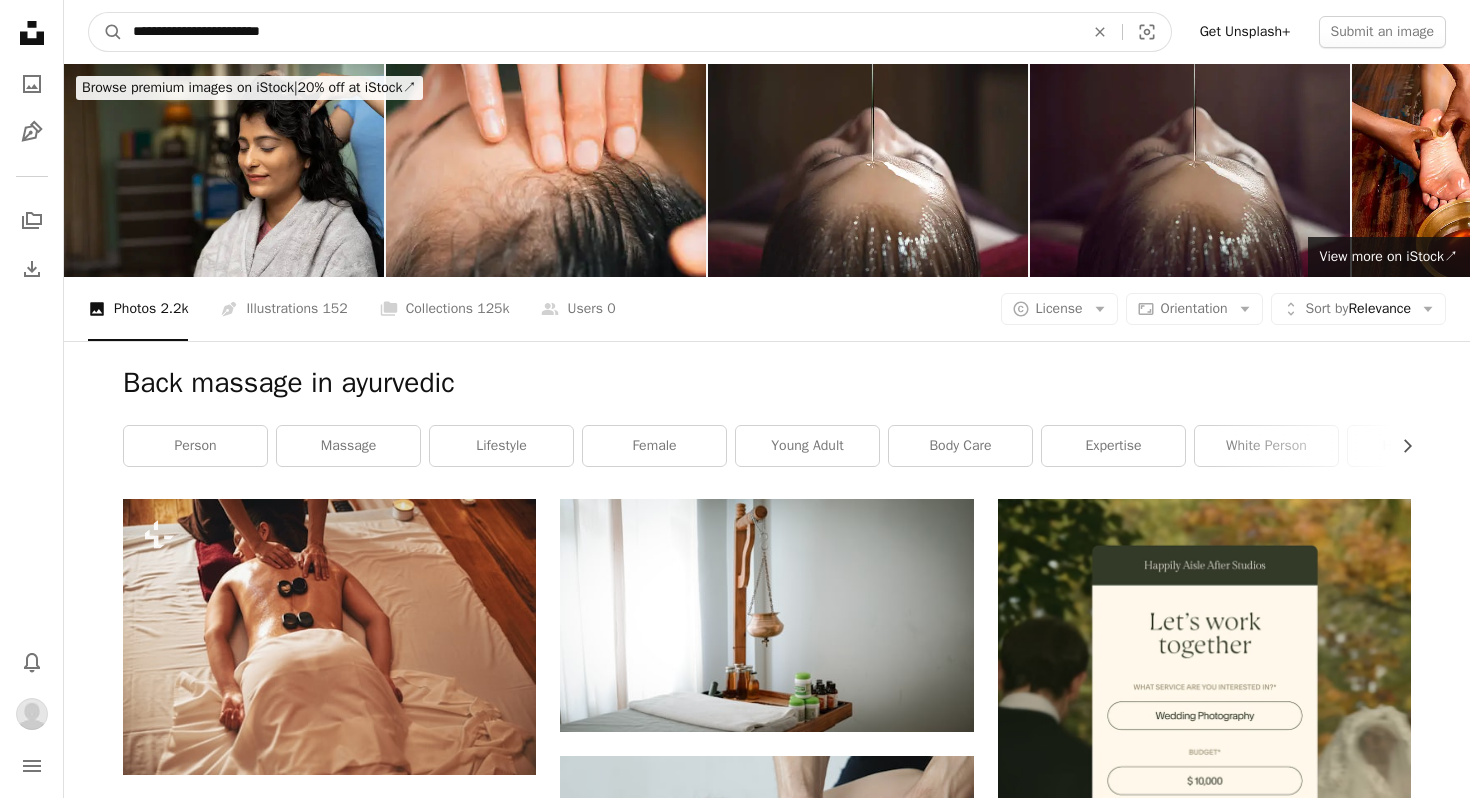 drag, startPoint x: 229, startPoint y: 34, endPoint x: 386, endPoint y: 20, distance: 157.62297 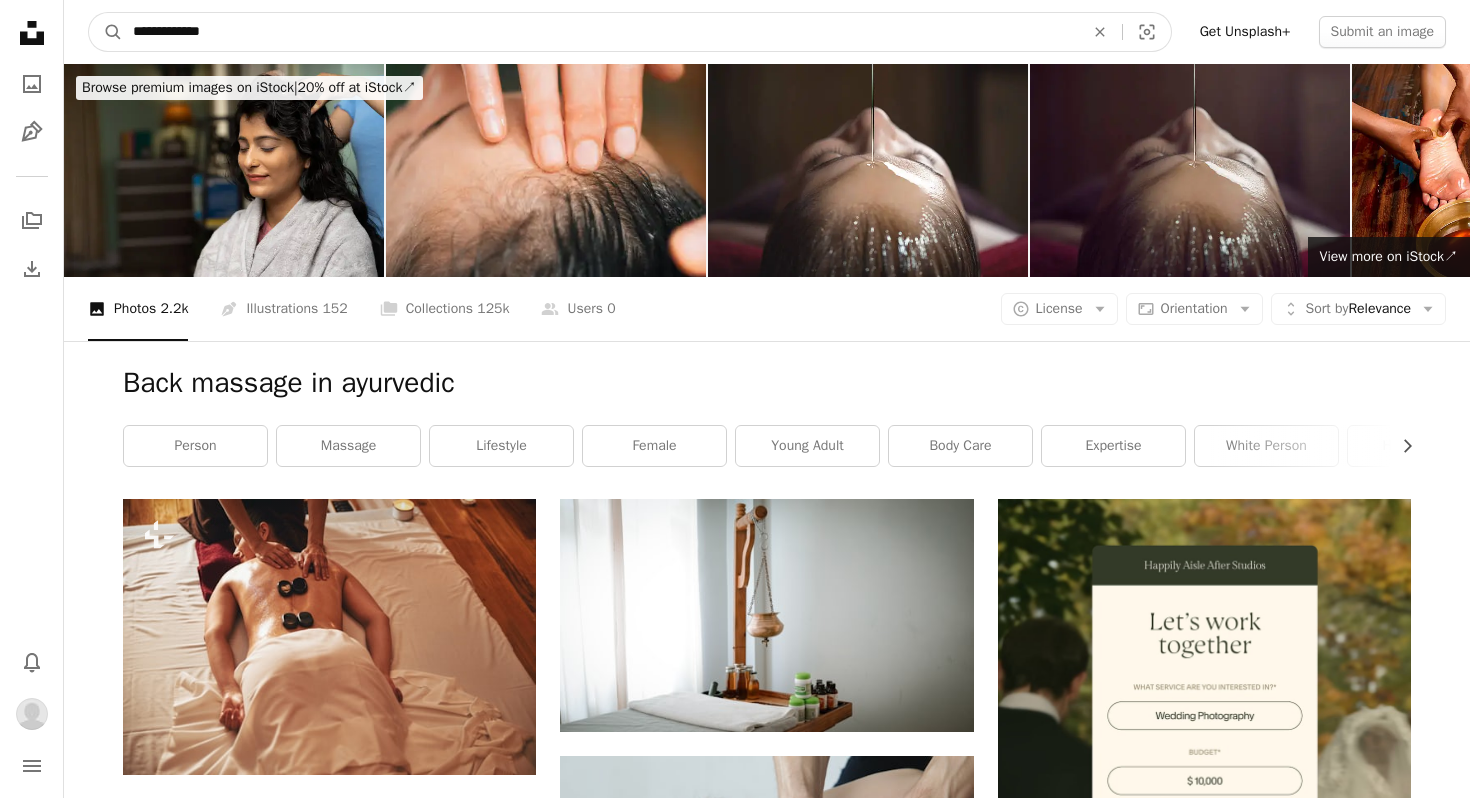type on "**********" 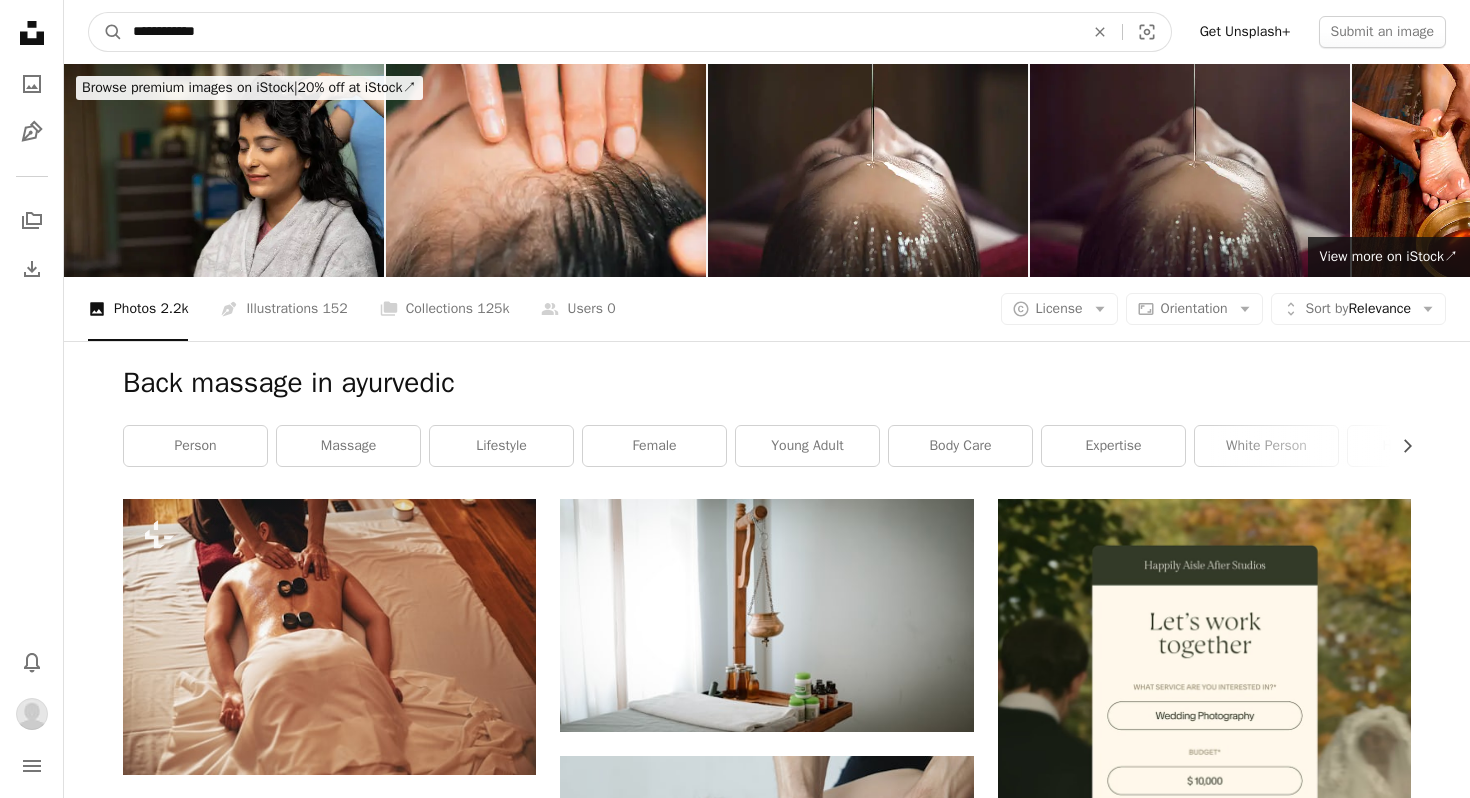 click on "A magnifying glass" at bounding box center (106, 32) 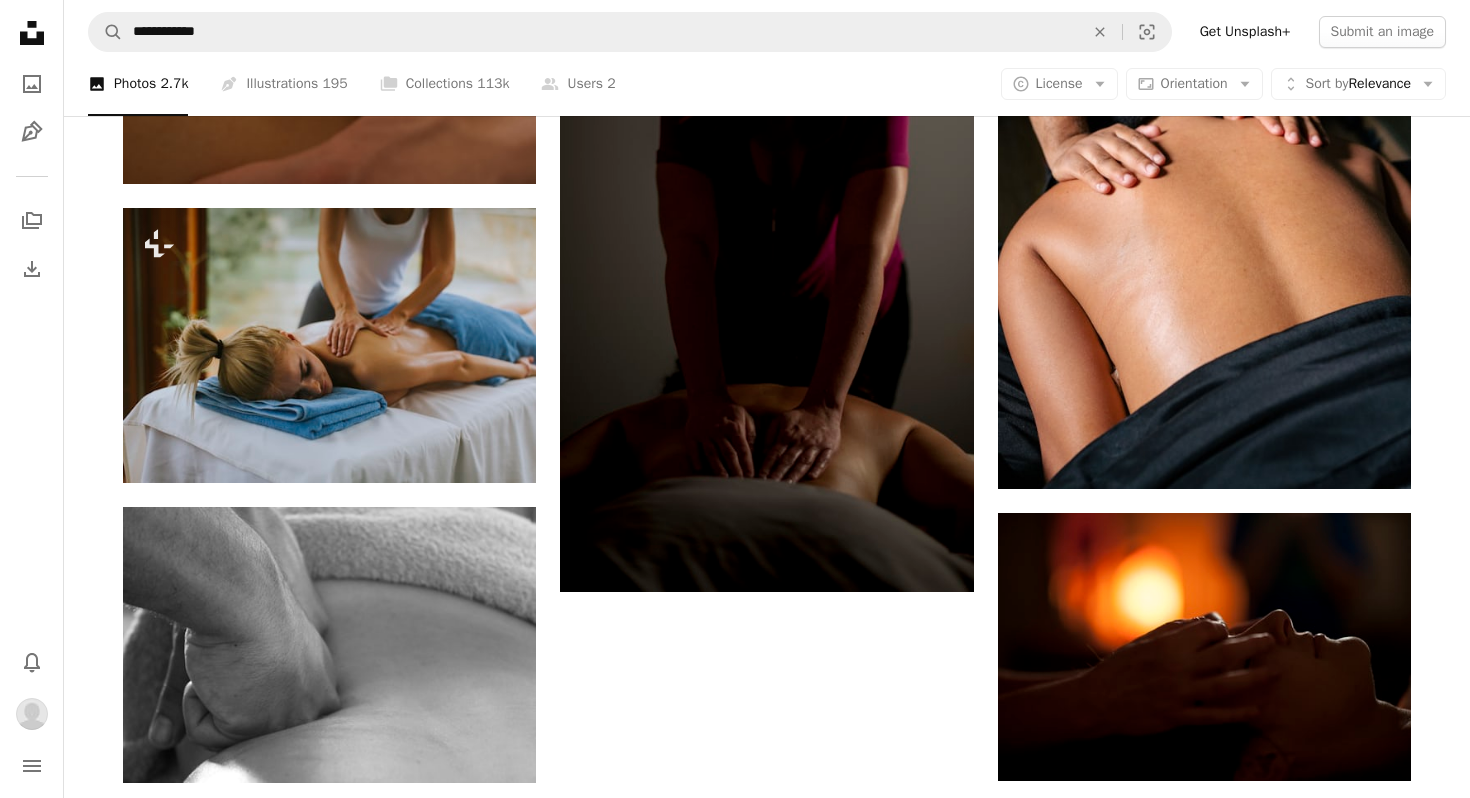 scroll, scrollTop: 2689, scrollLeft: 0, axis: vertical 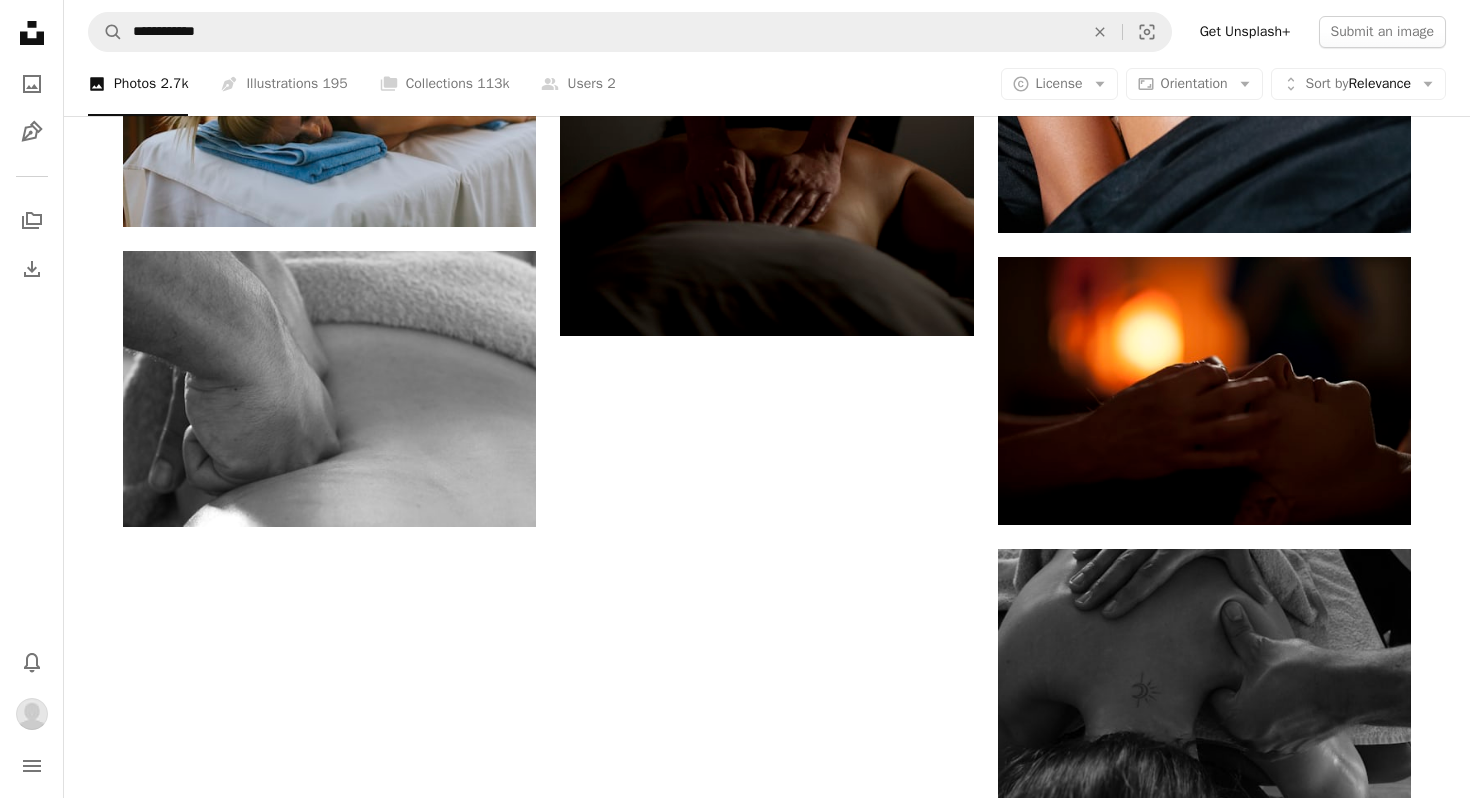 click on "Load more" at bounding box center (767, 1204) 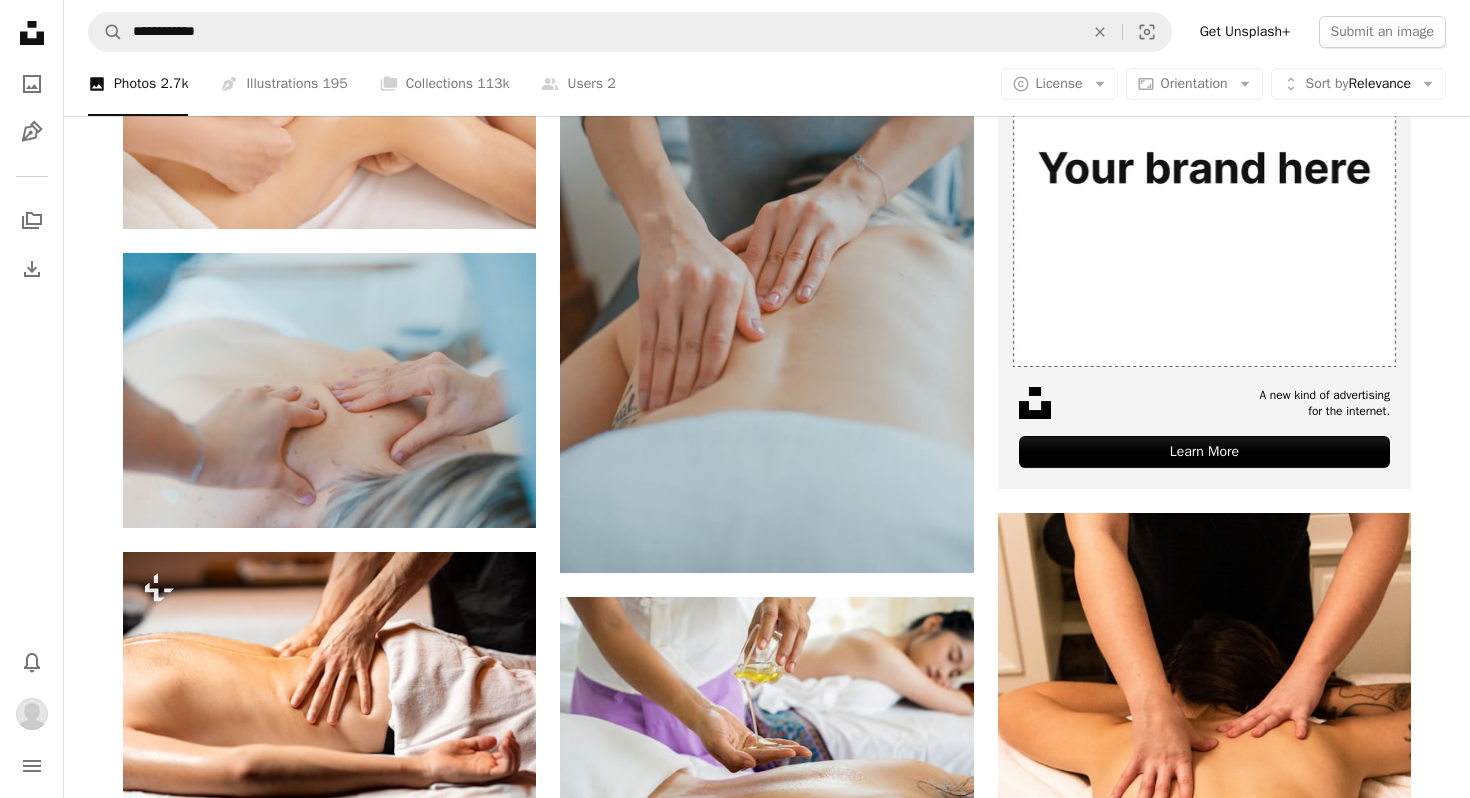 scroll, scrollTop: 0, scrollLeft: 0, axis: both 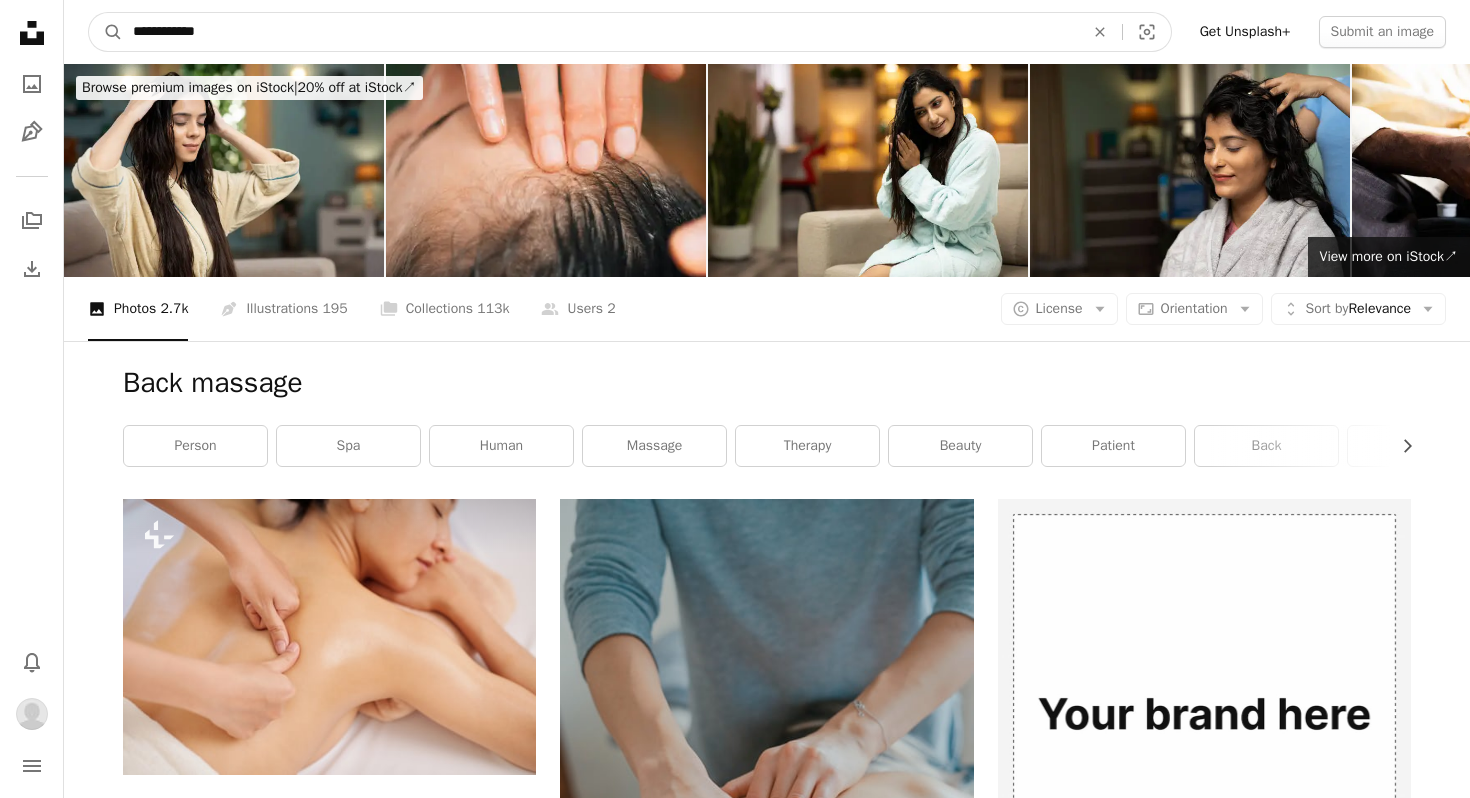 click on "**********" at bounding box center (600, 32) 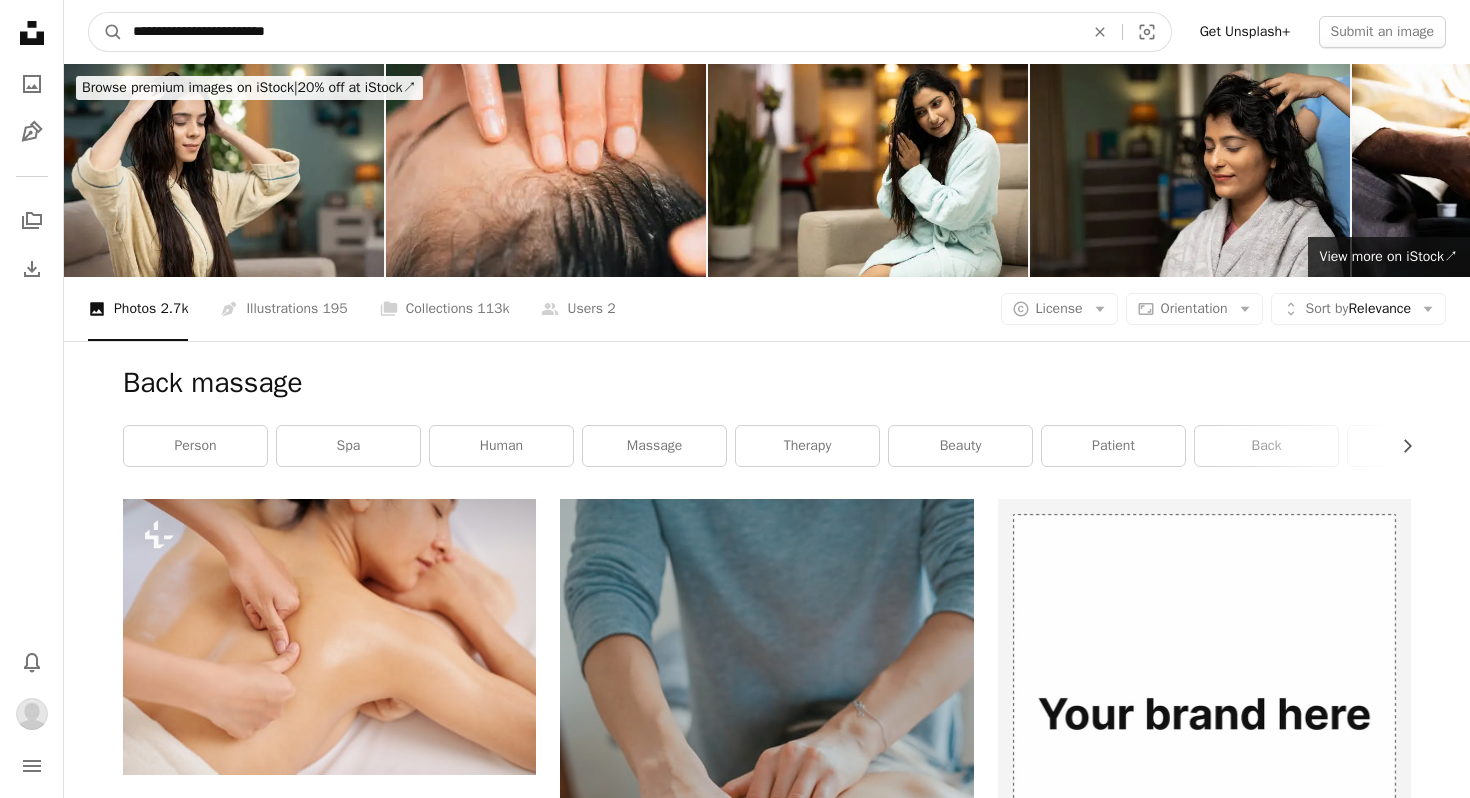 type on "**********" 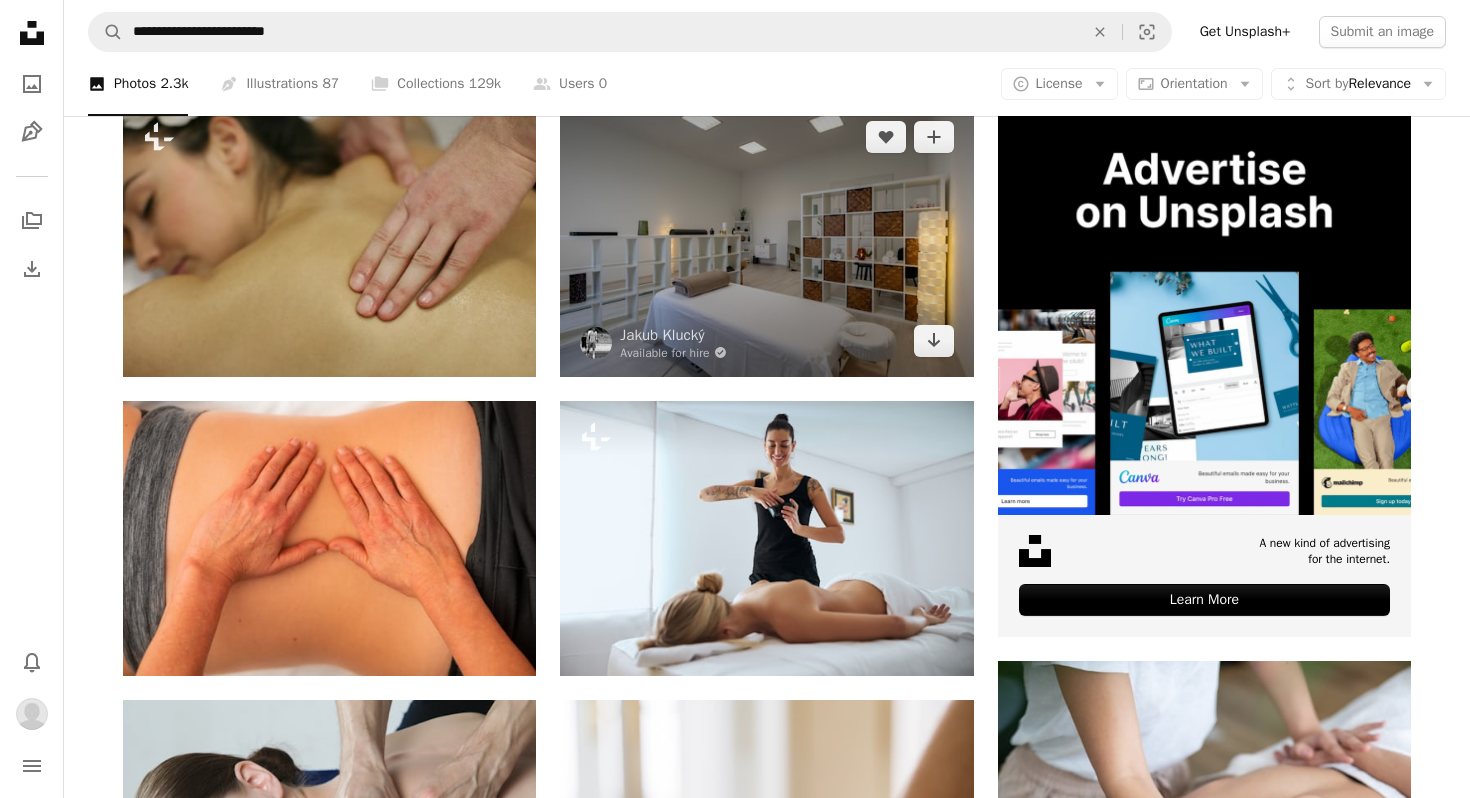 scroll, scrollTop: 0, scrollLeft: 0, axis: both 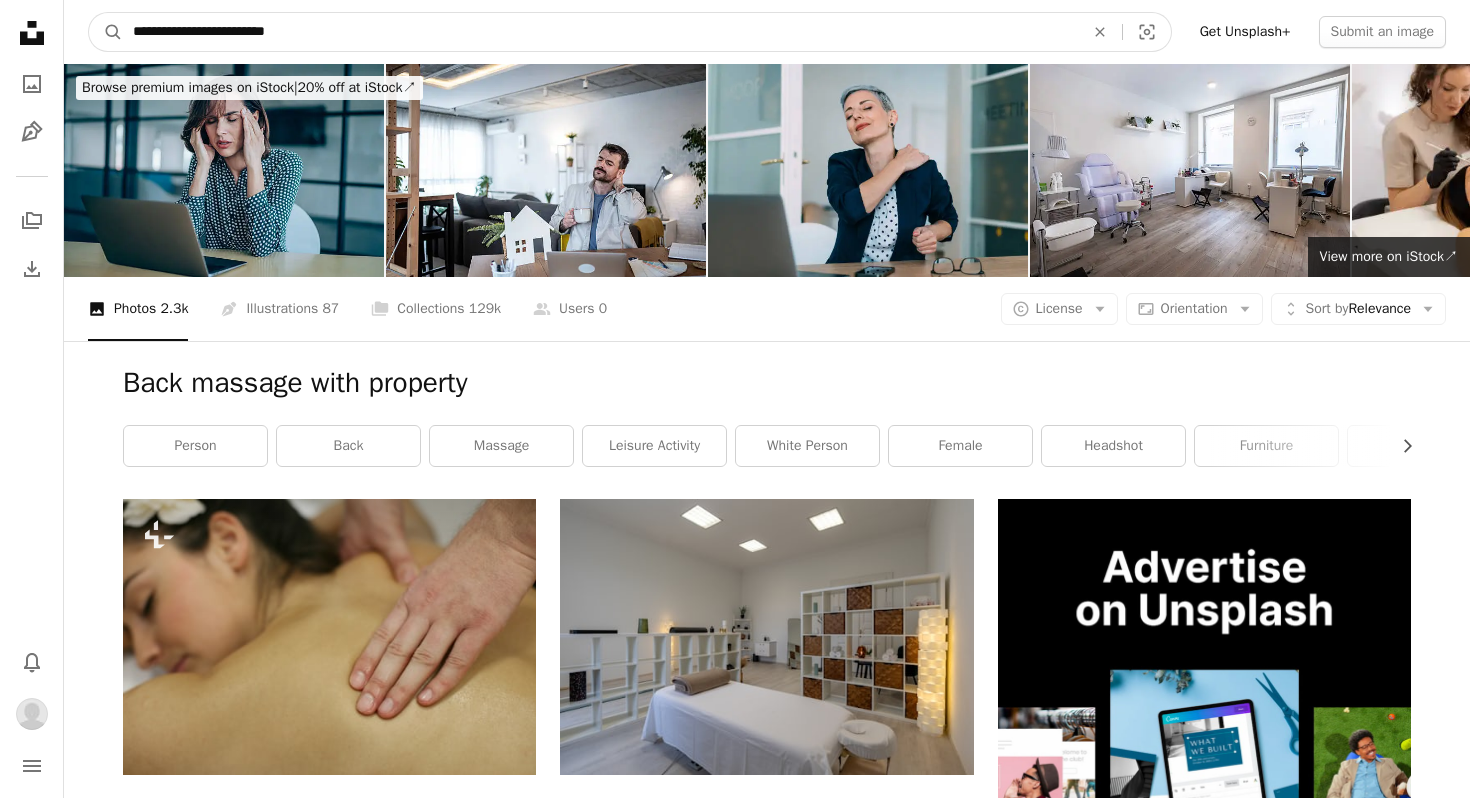 drag, startPoint x: 233, startPoint y: 31, endPoint x: 387, endPoint y: 21, distance: 154.32434 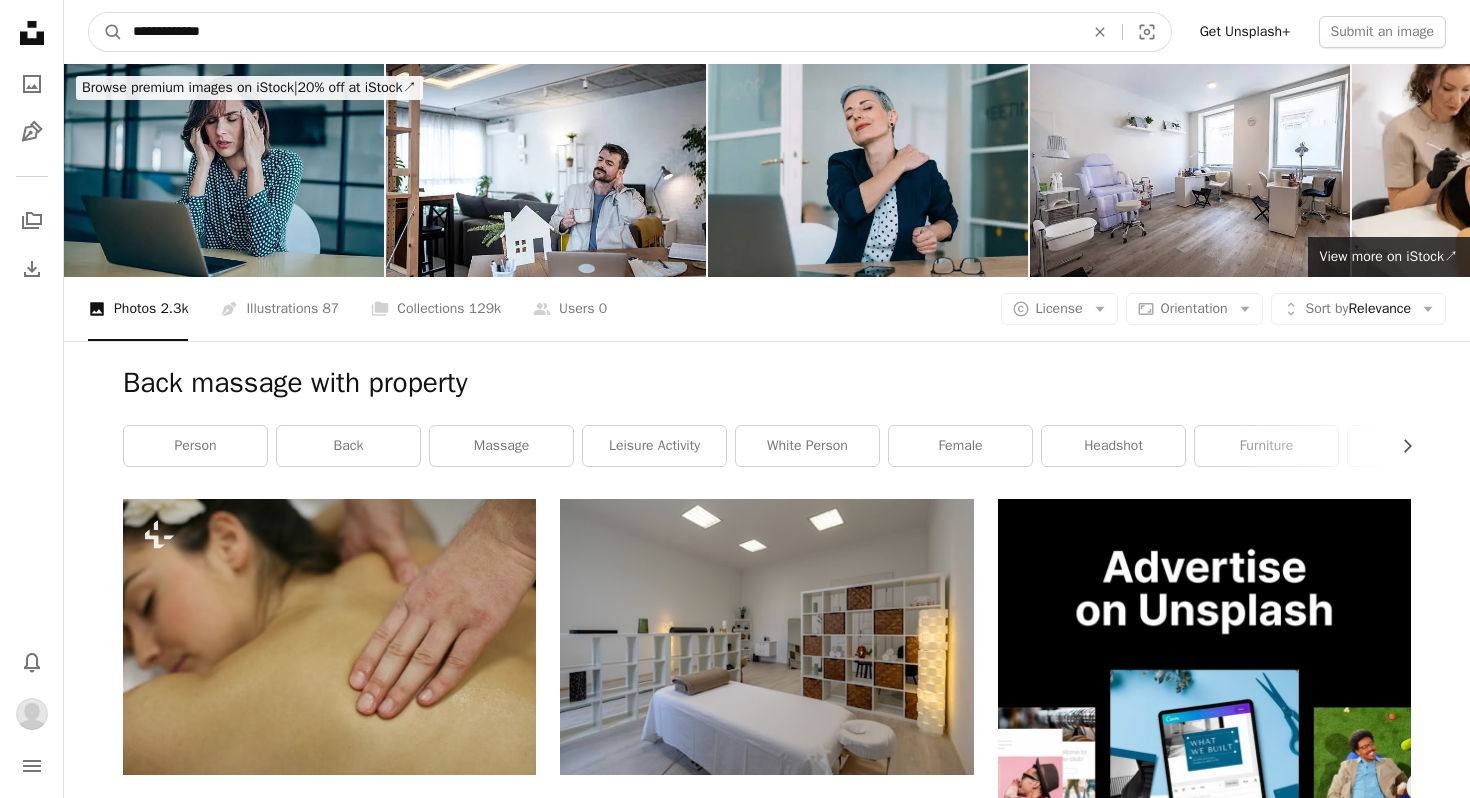 click on "A magnifying glass" at bounding box center (106, 32) 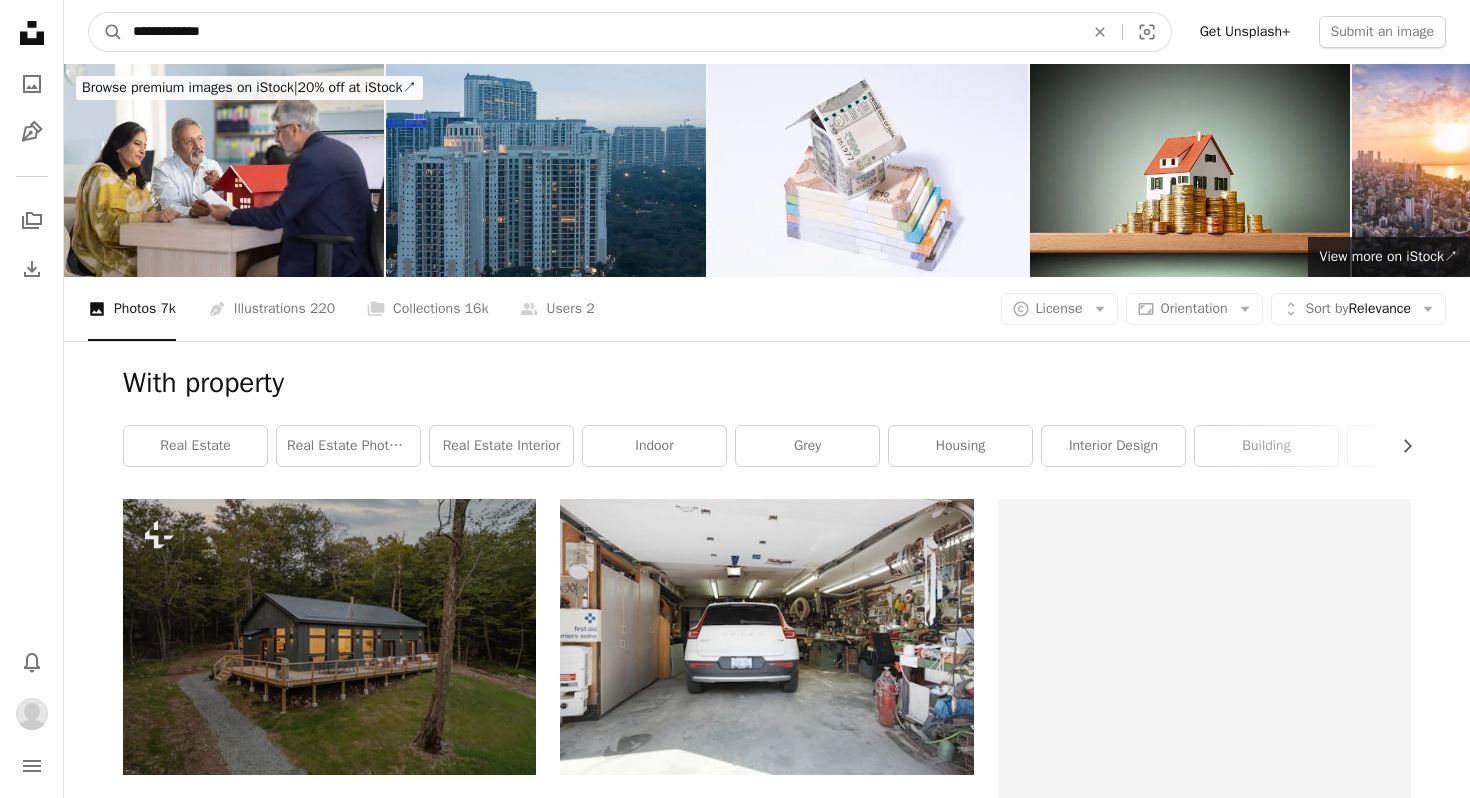 click on "**********" at bounding box center [600, 32] 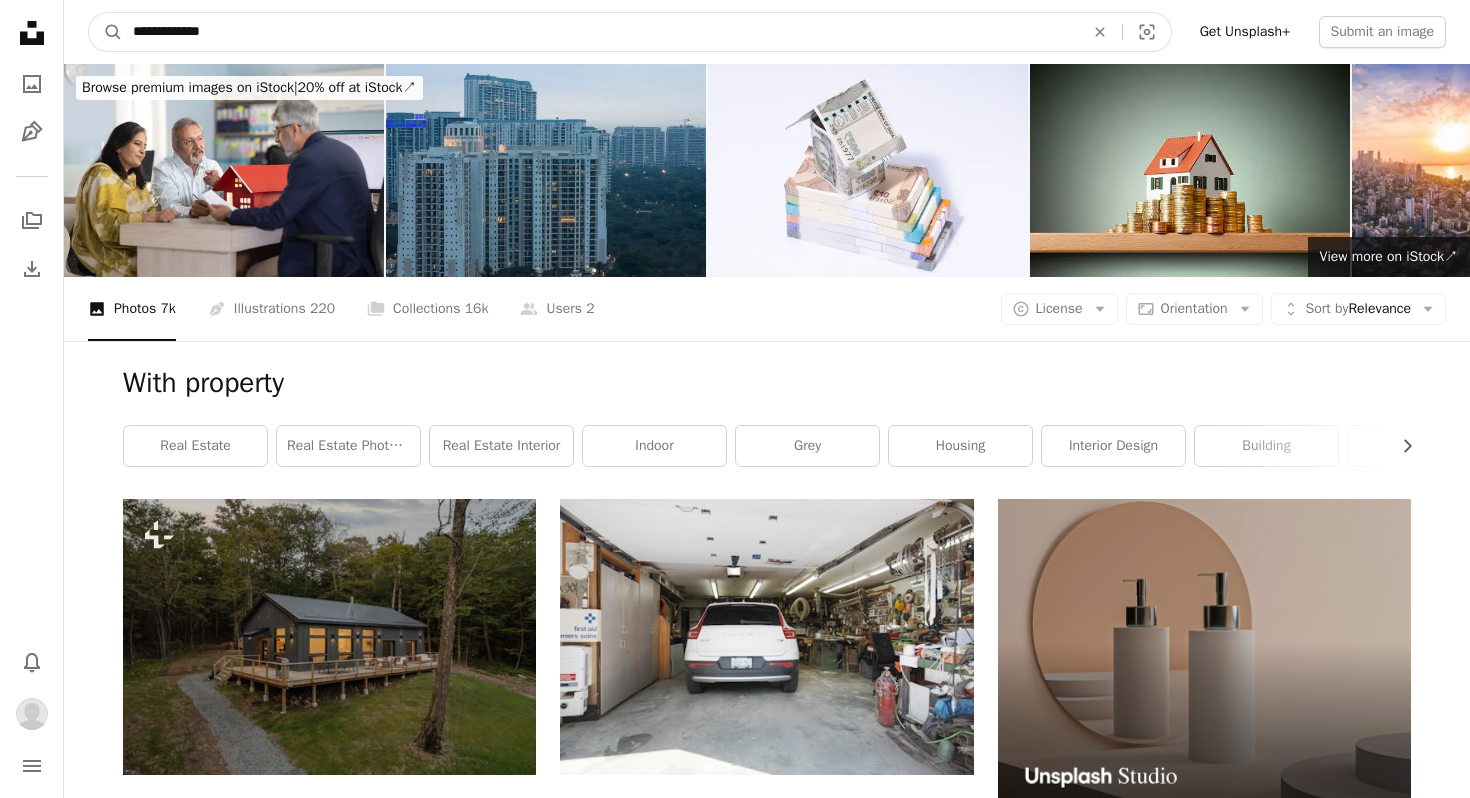 drag, startPoint x: 249, startPoint y: 36, endPoint x: 126, endPoint y: 36, distance: 123 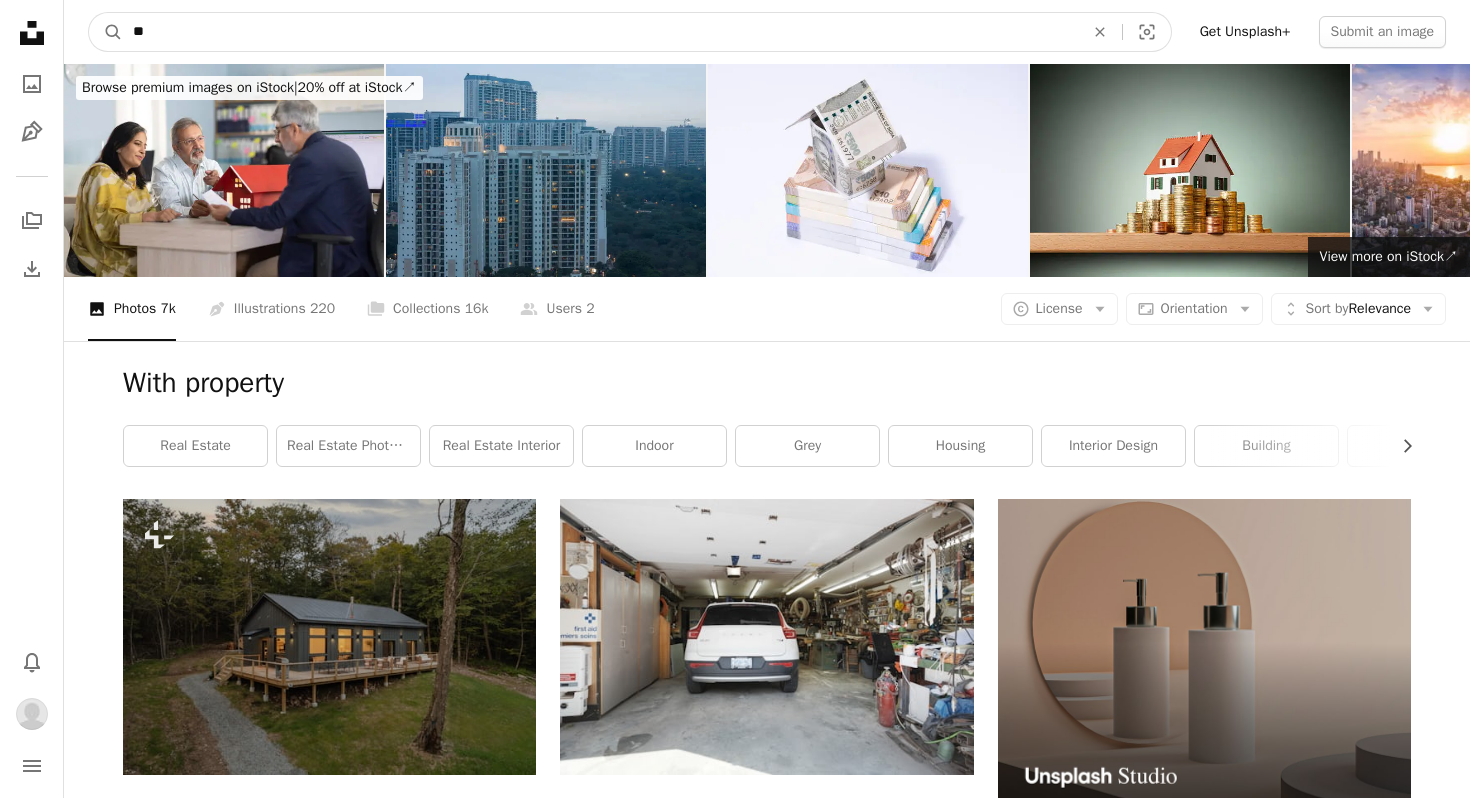 type on "*" 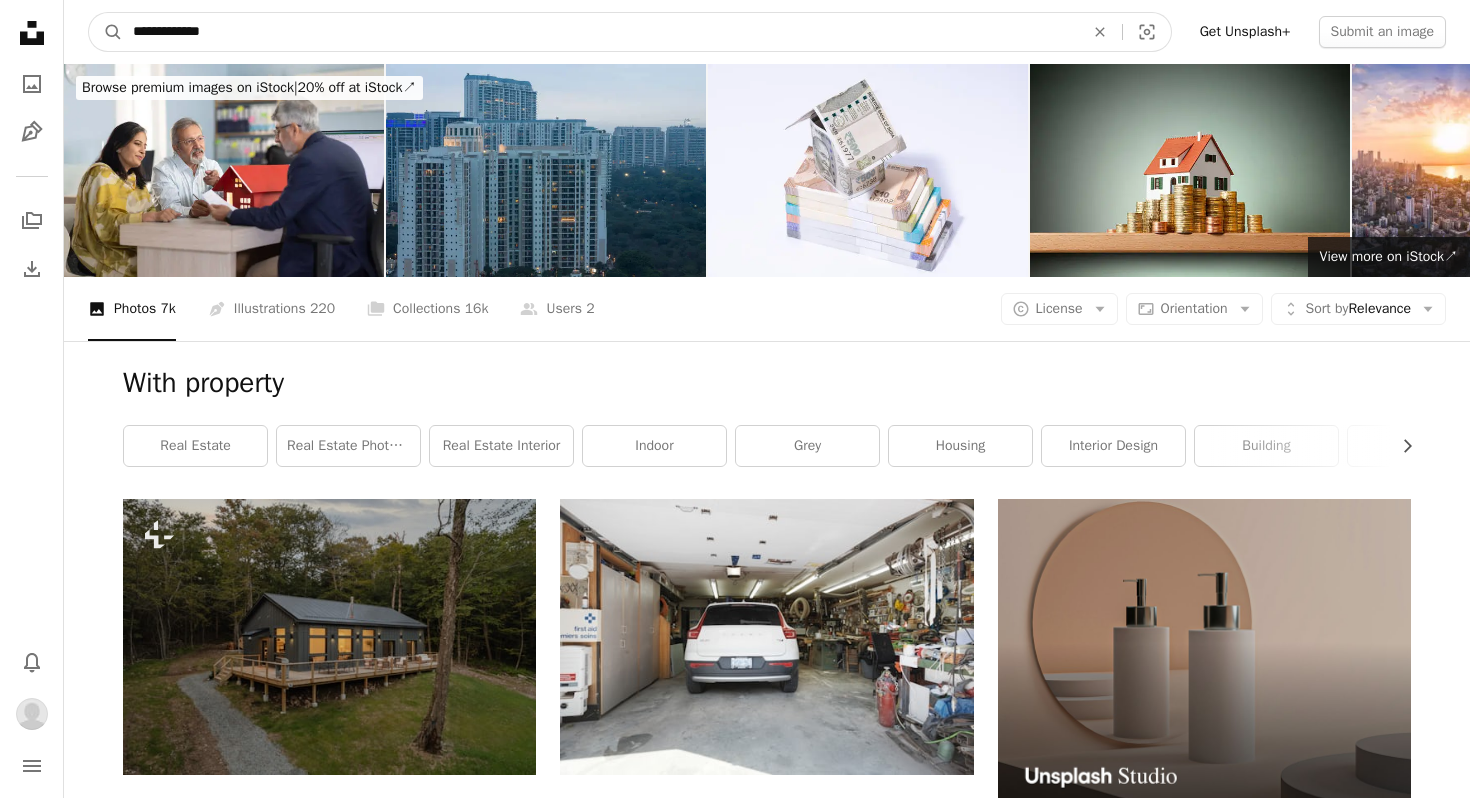type on "**********" 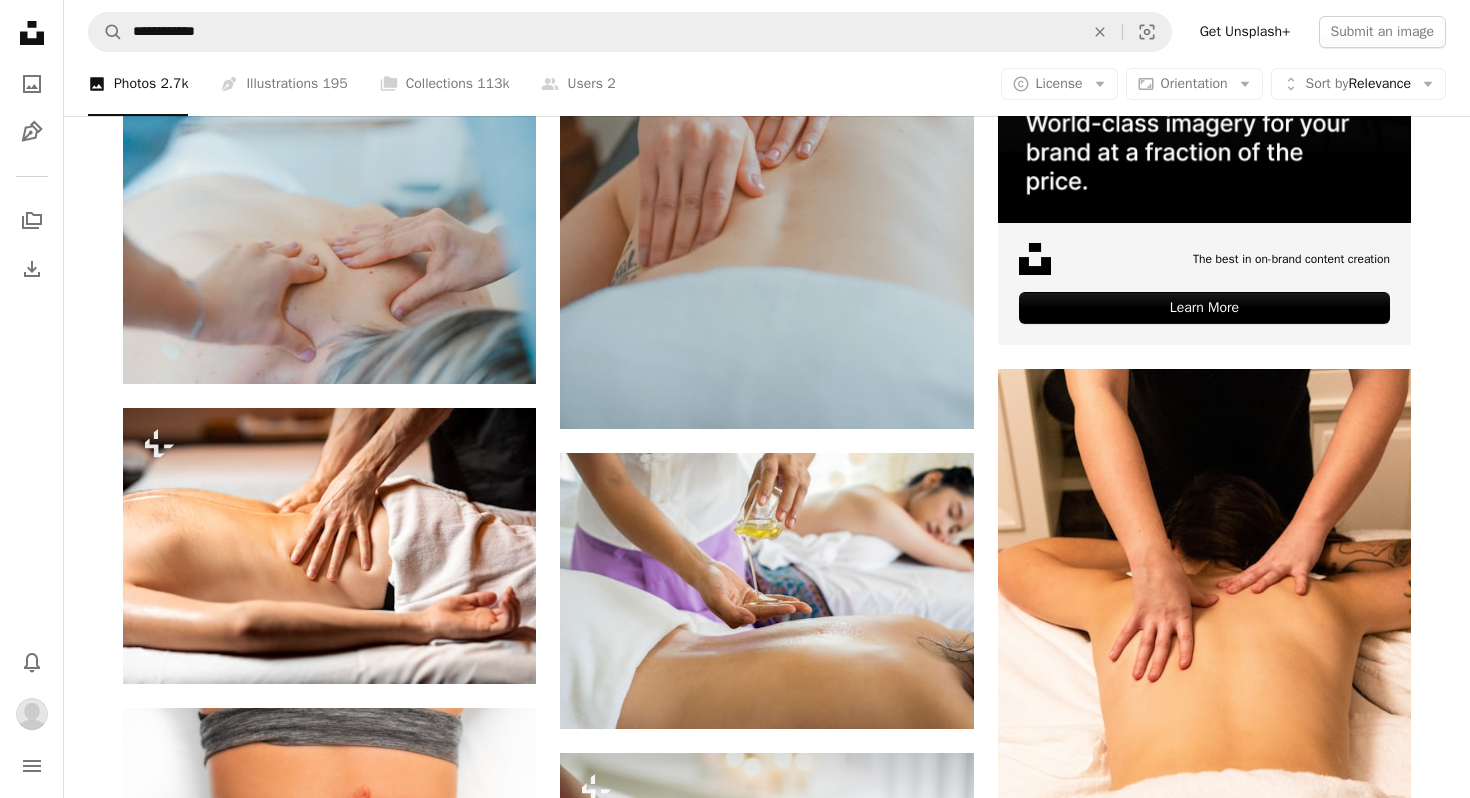 scroll, scrollTop: 533, scrollLeft: 0, axis: vertical 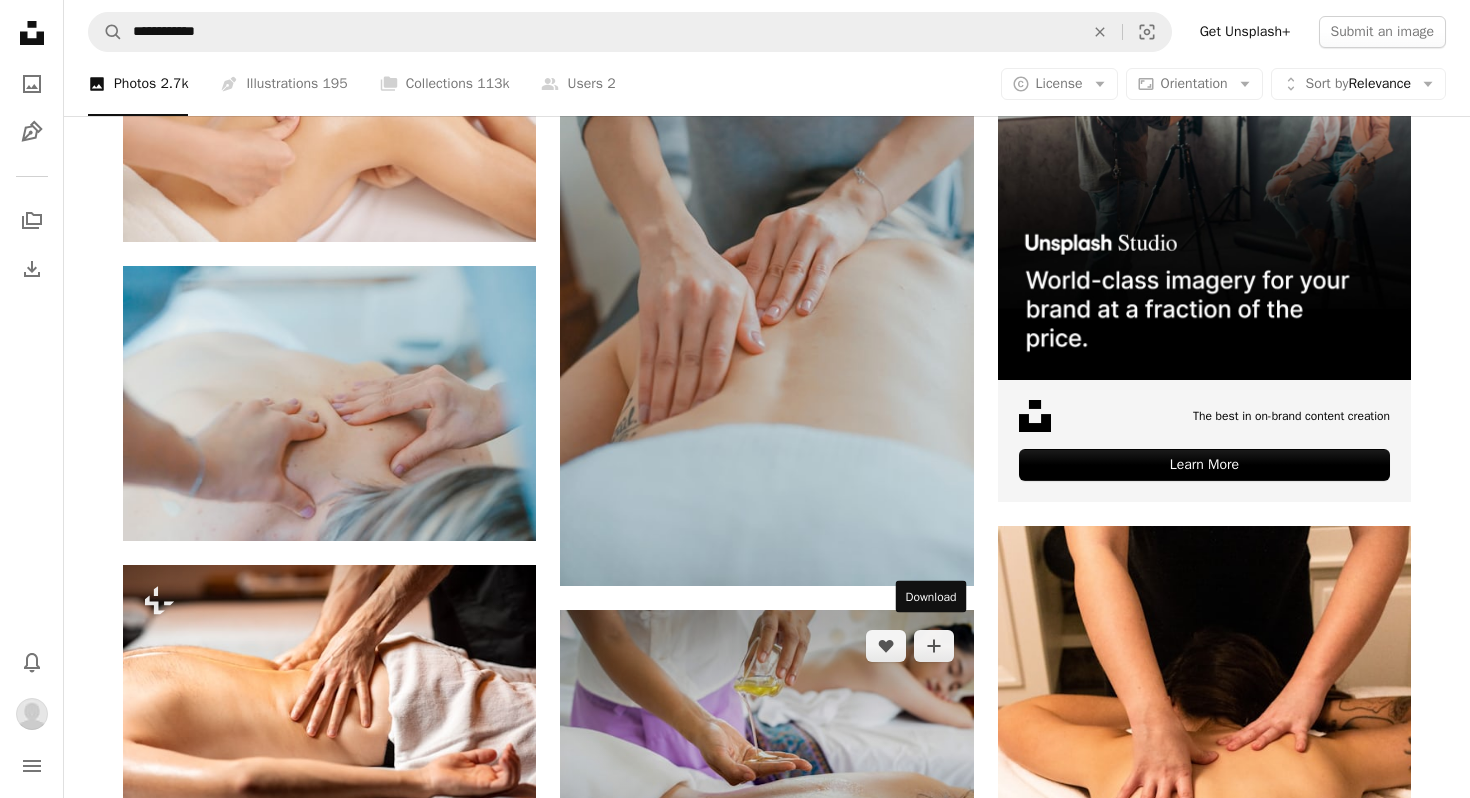 click on "Arrow pointing down" at bounding box center [934, 850] 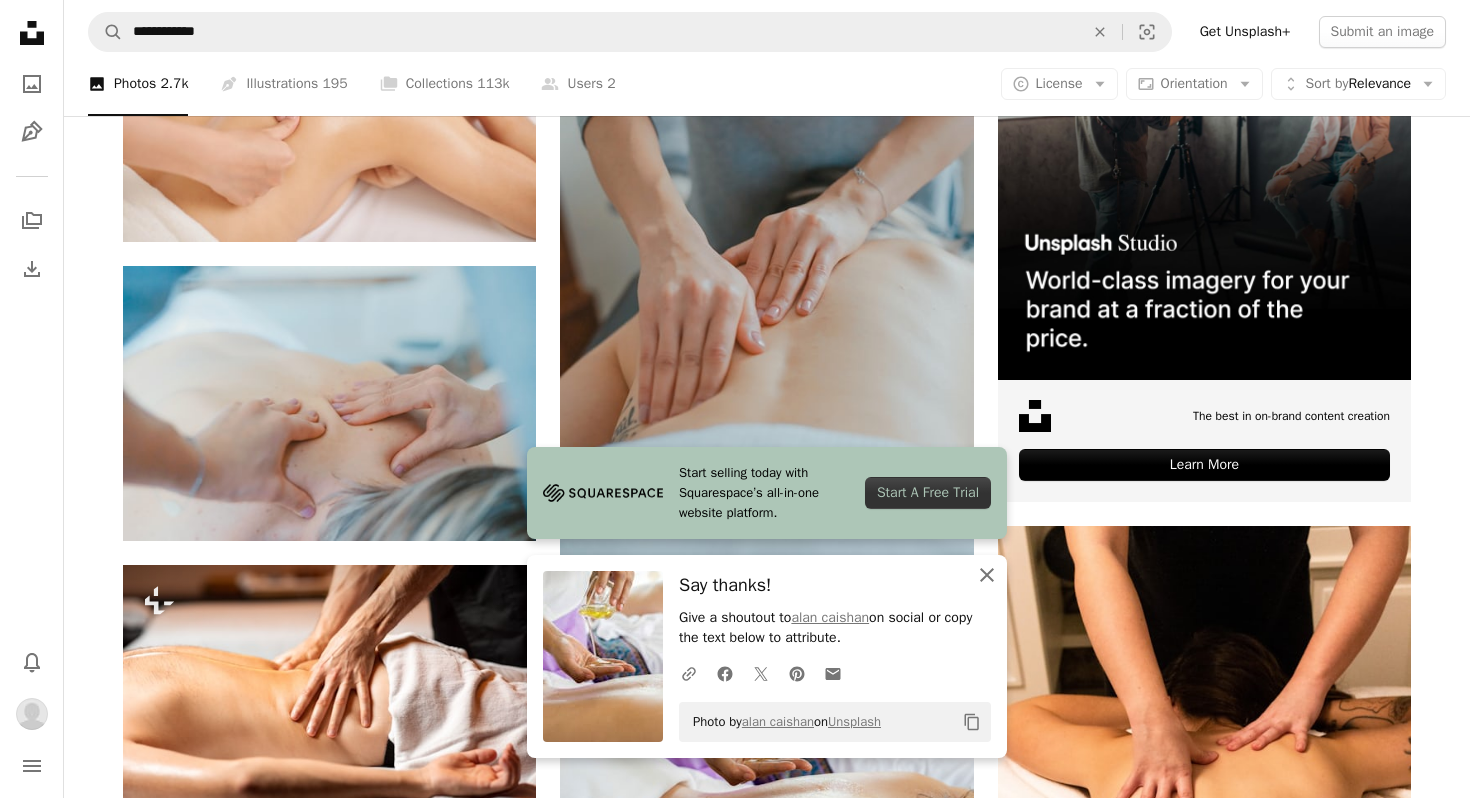 click on "An X shape" 